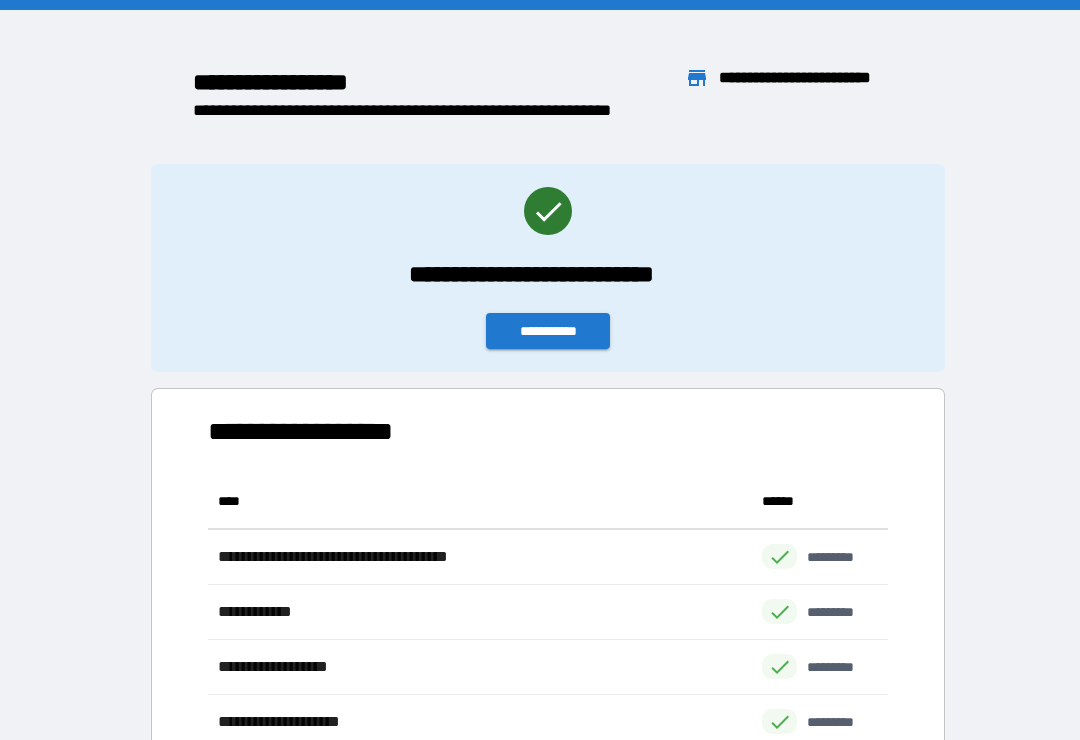 scroll, scrollTop: 31, scrollLeft: 0, axis: vertical 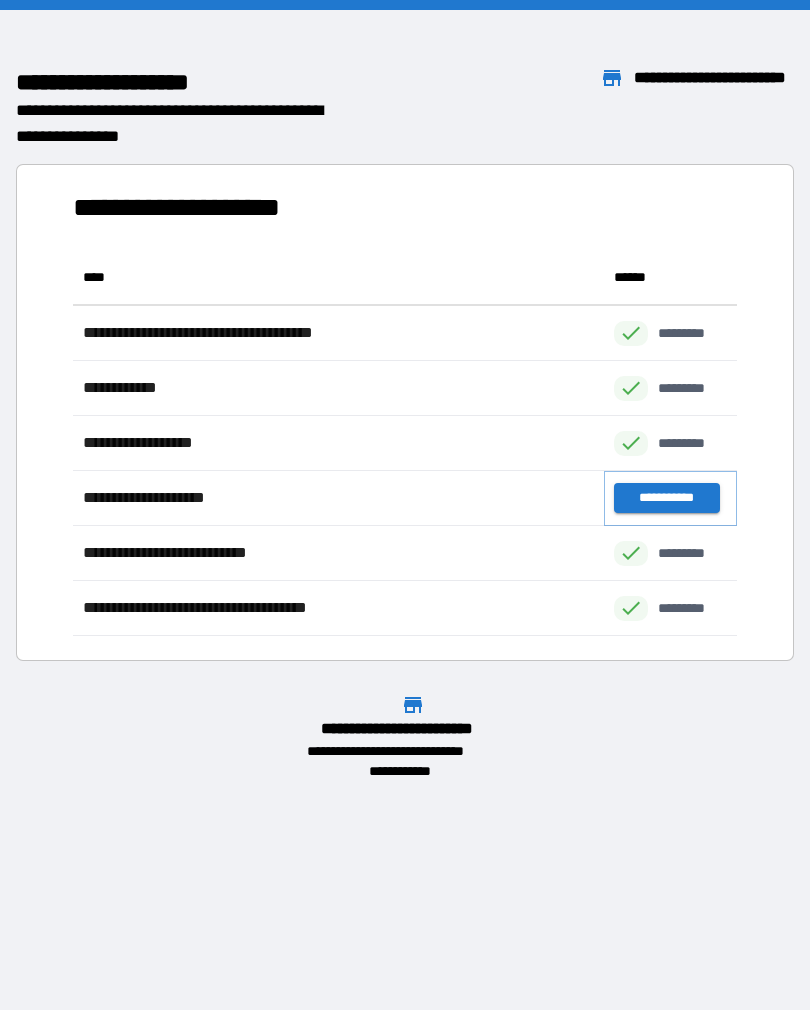 click on "**********" at bounding box center (666, 498) 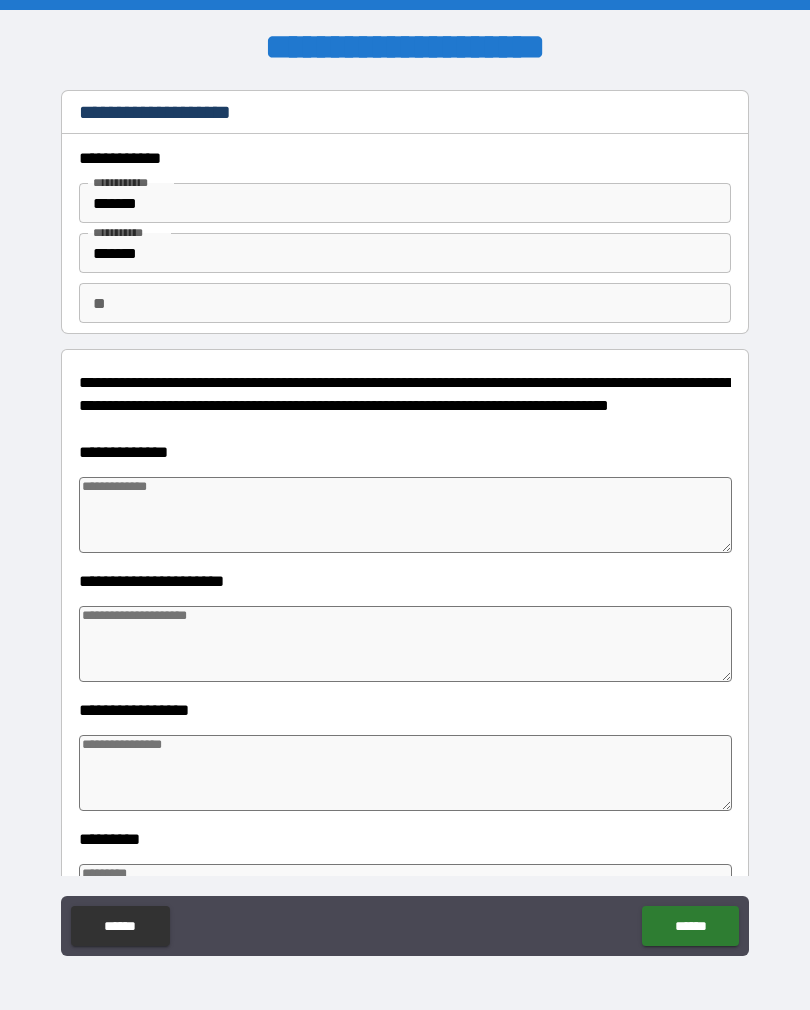 type on "*" 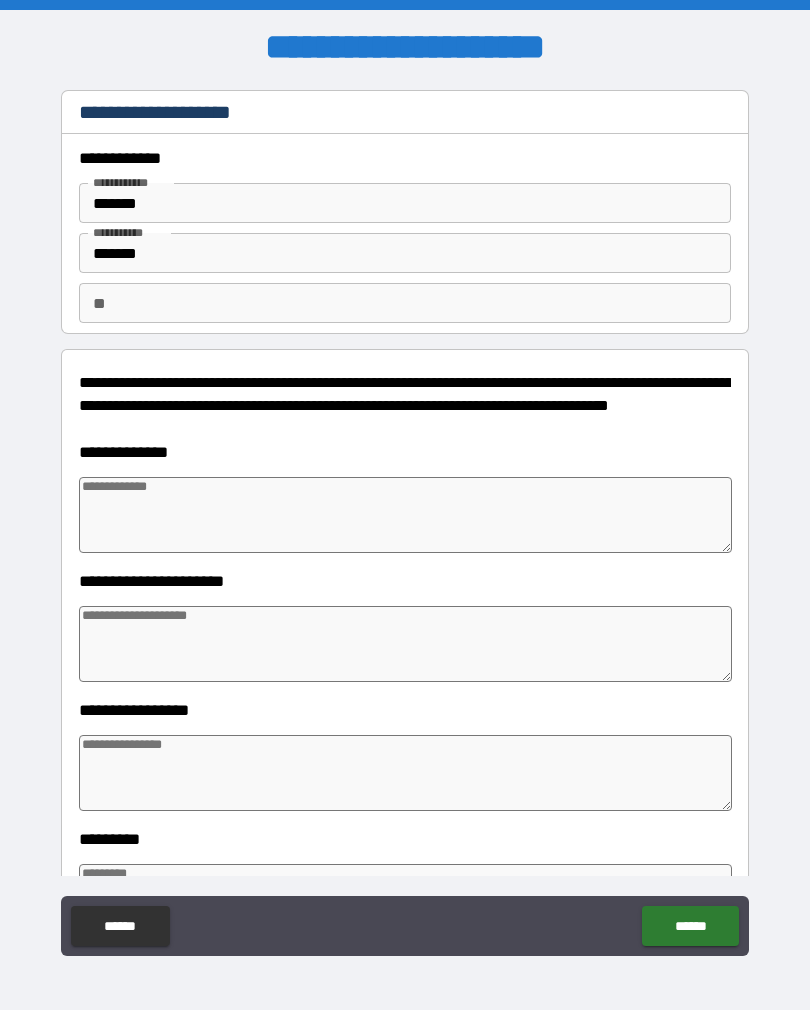 type on "*" 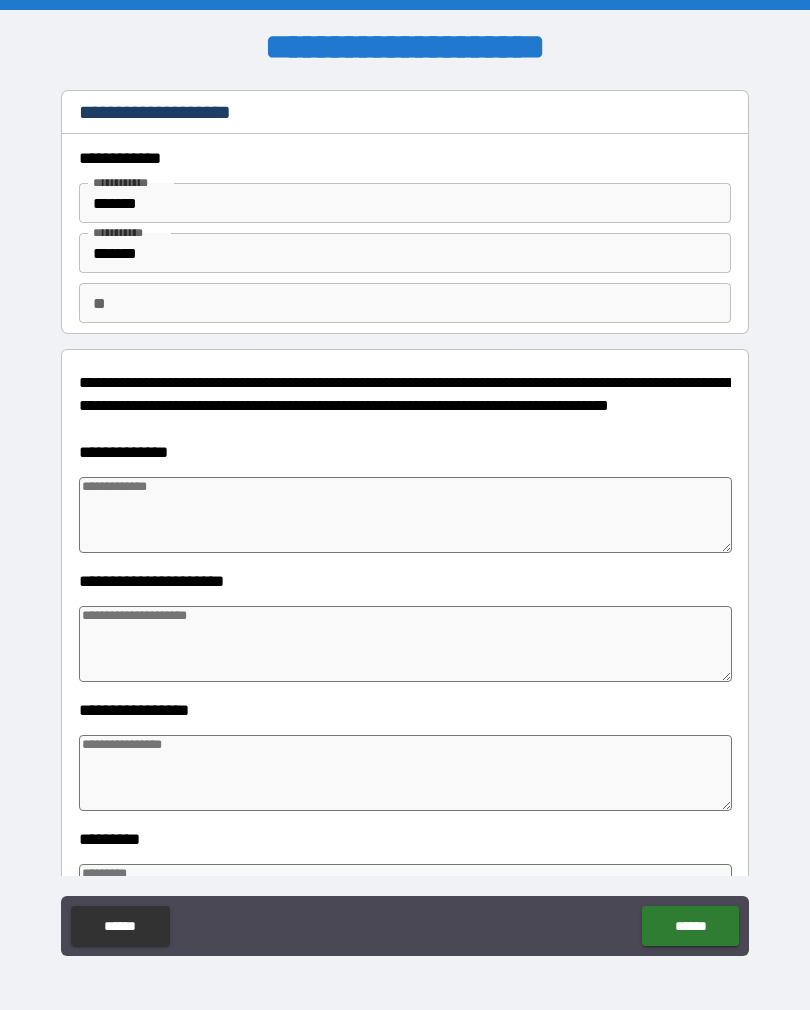 type on "*" 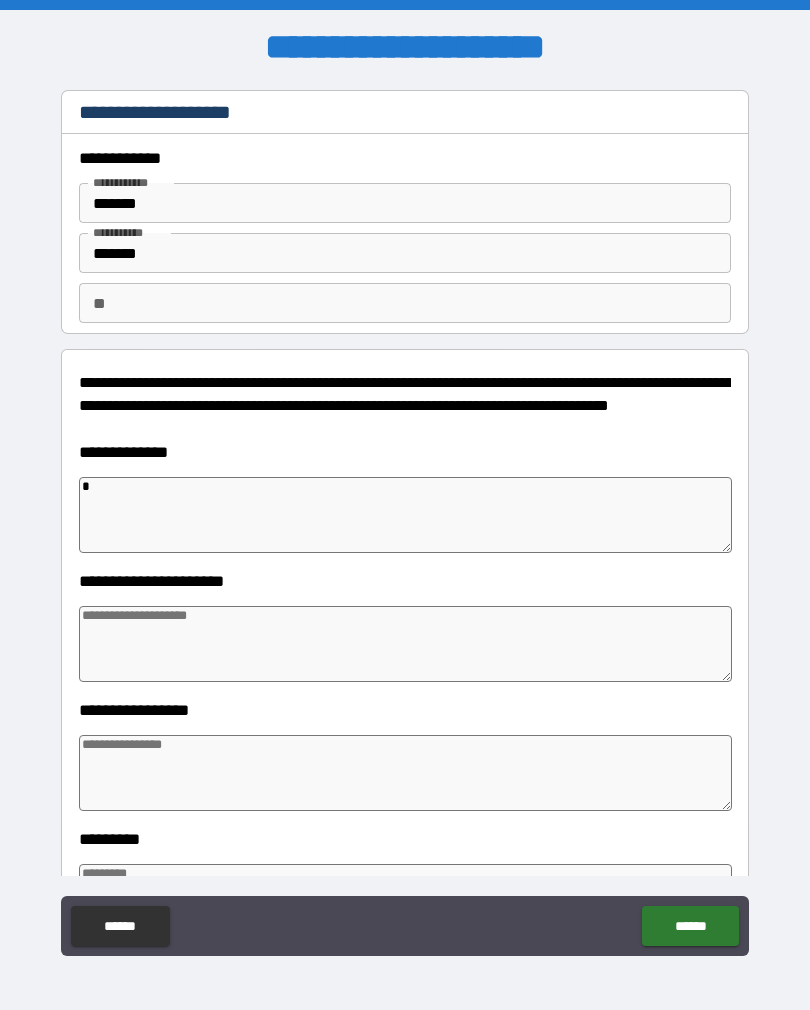 type on "*" 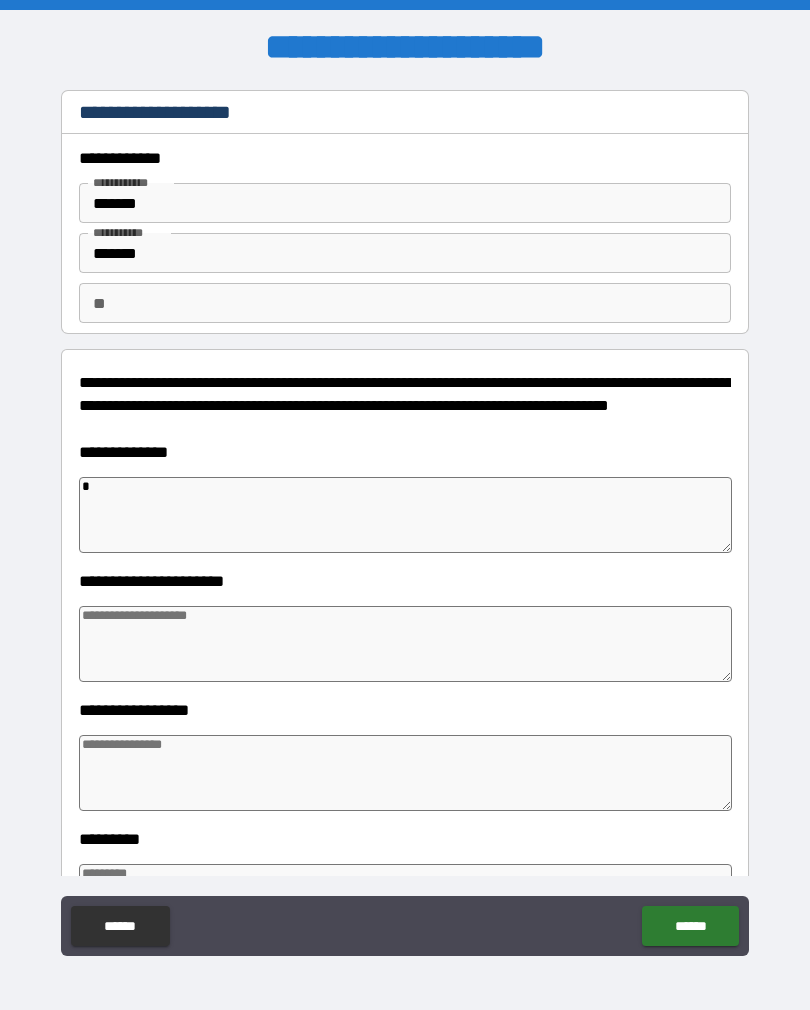 type on "*" 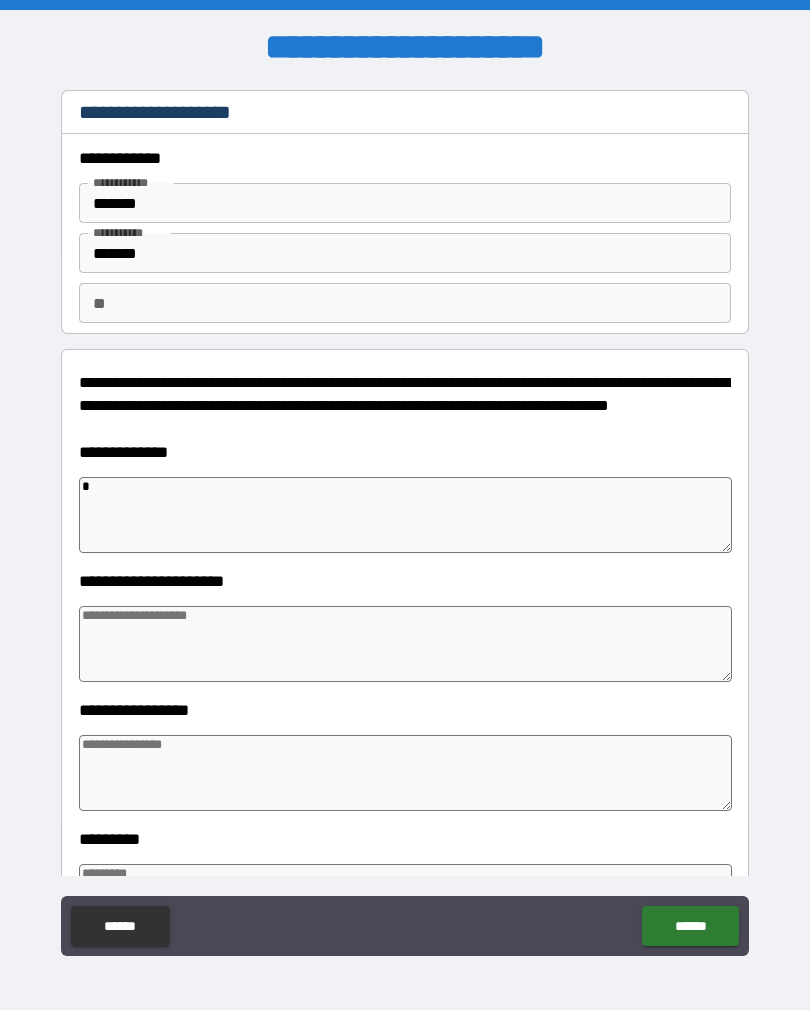 type on "*" 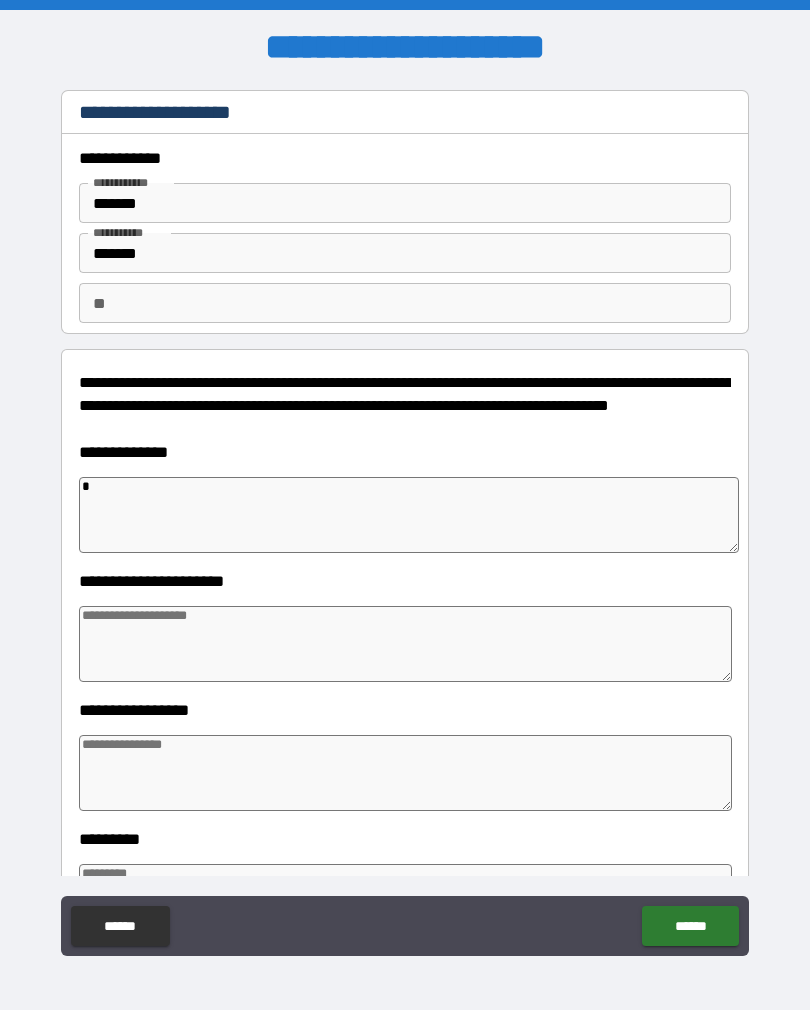 type on "**" 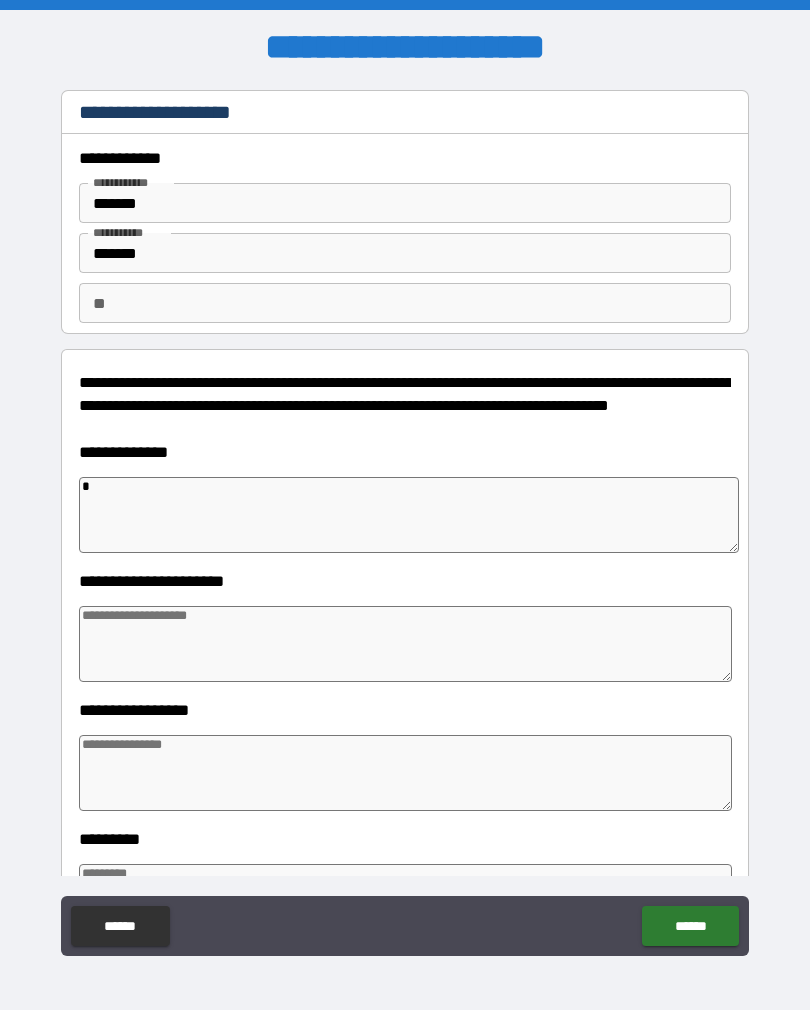 type on "*" 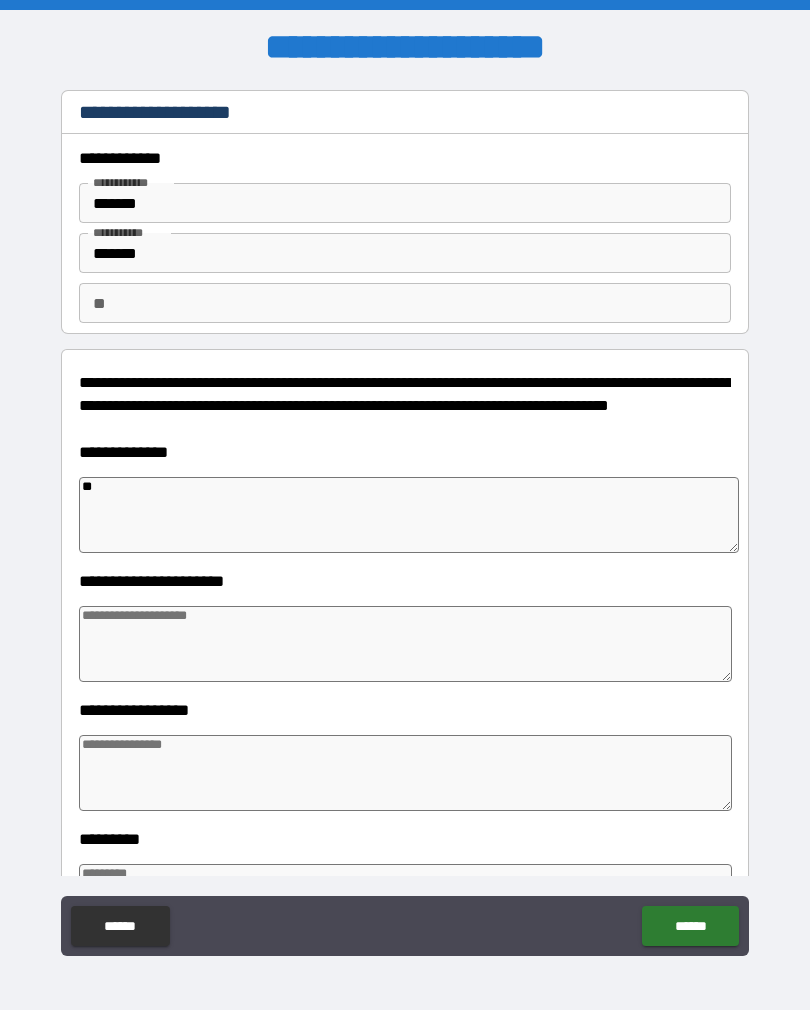 type on "*" 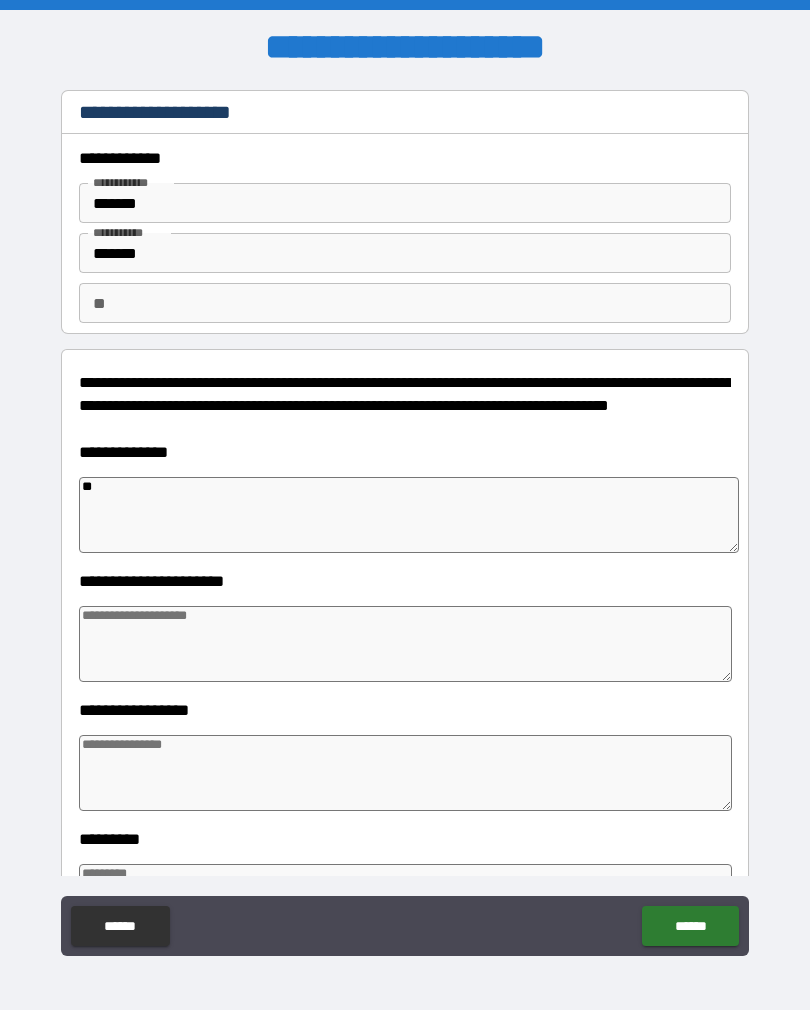 type on "*" 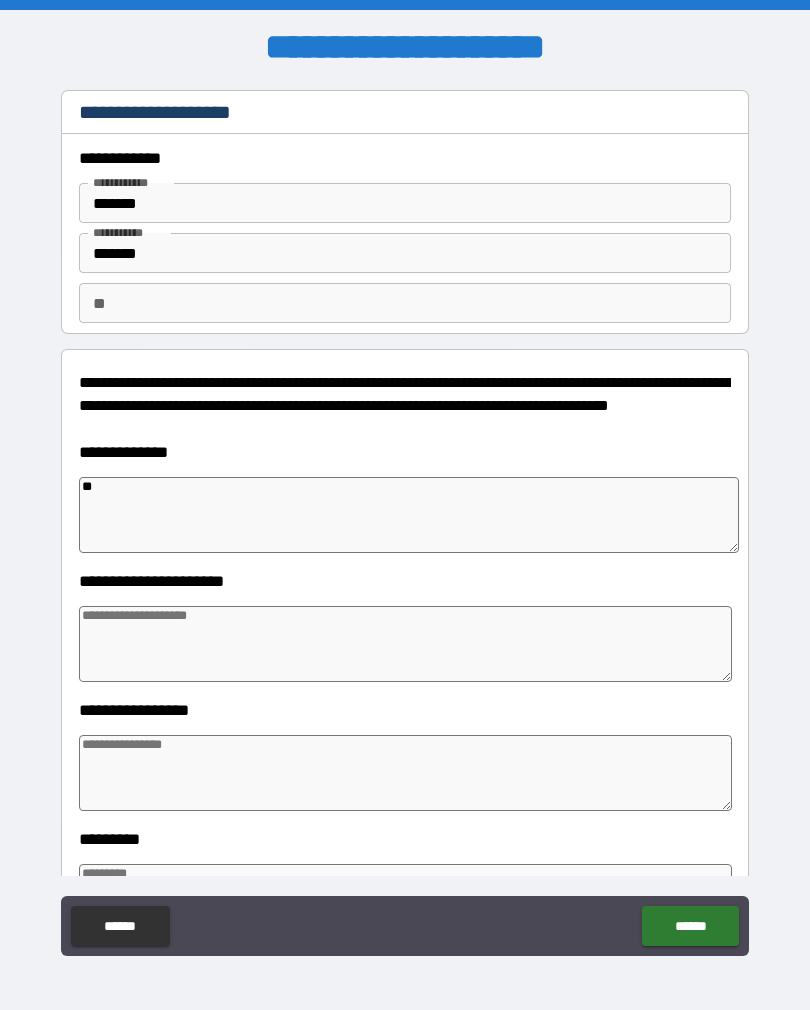 type on "*" 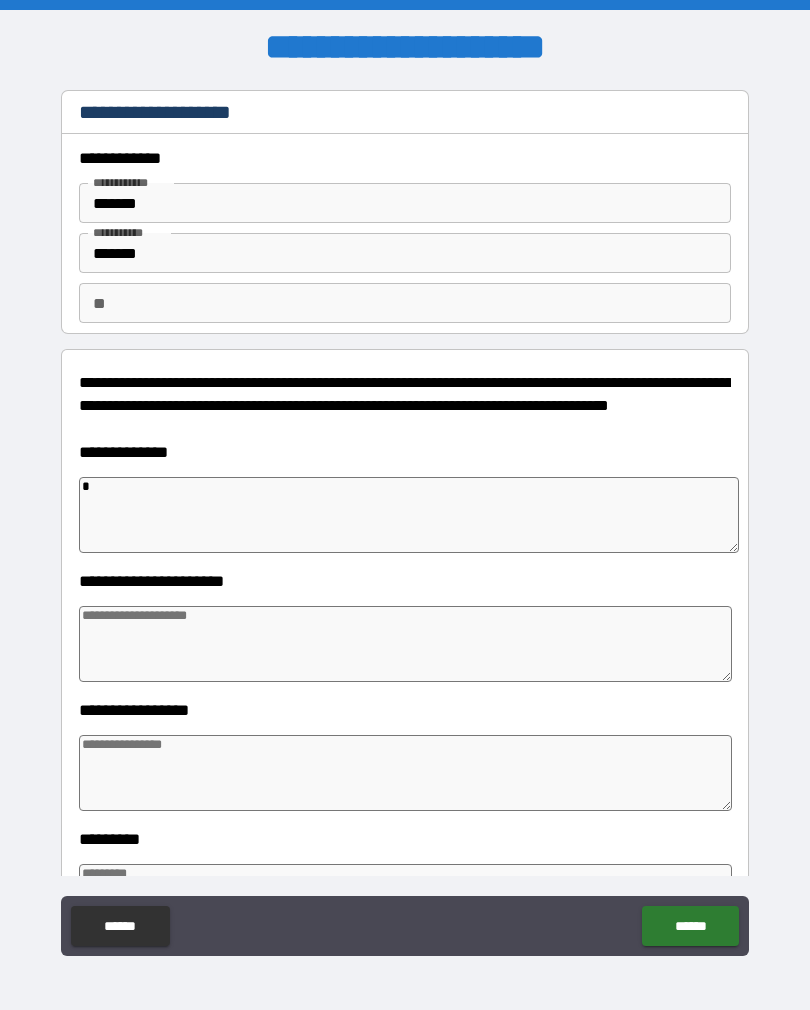 type on "*" 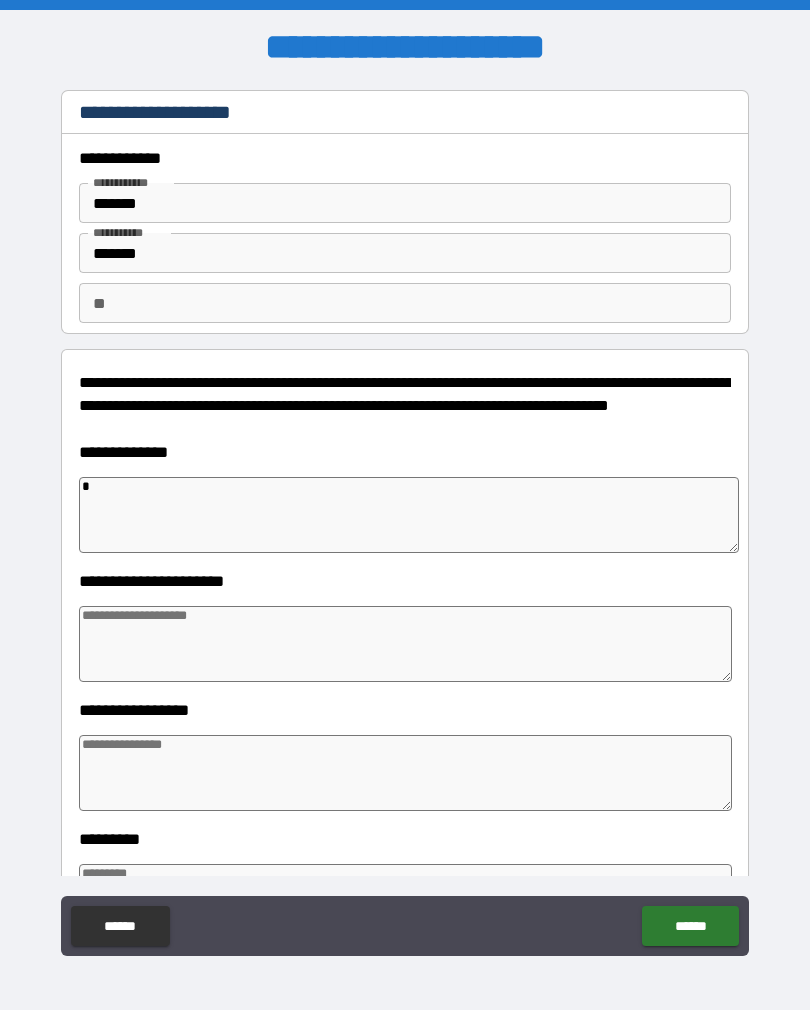 type on "*" 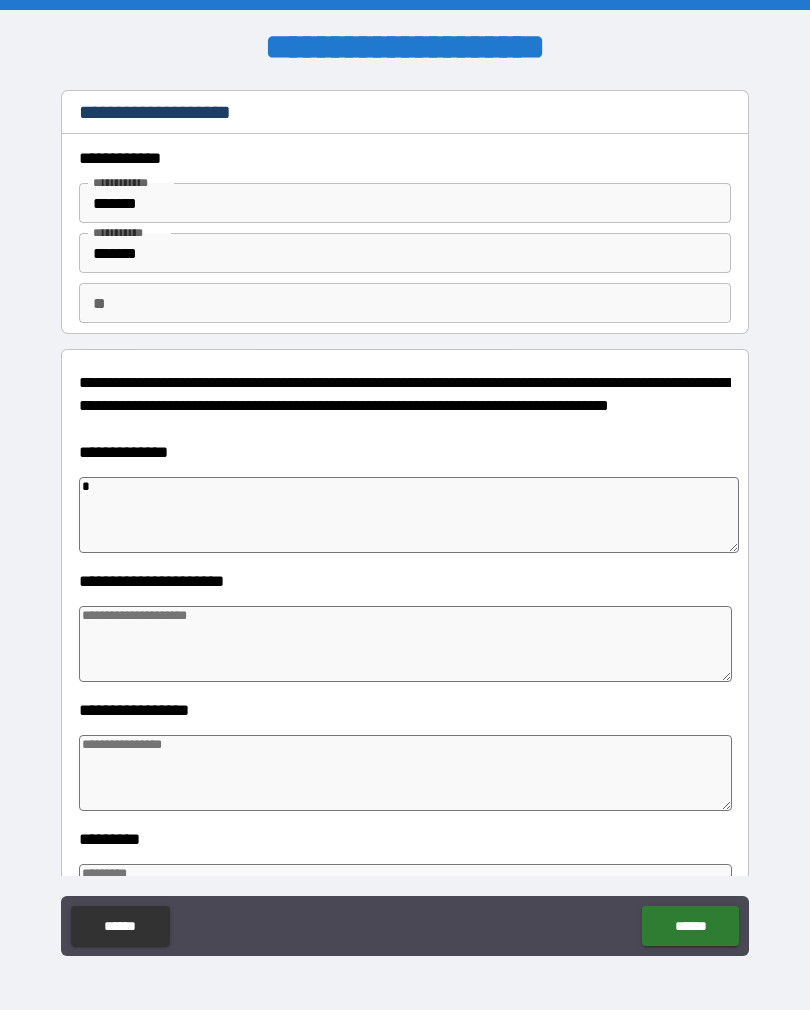 type on "*" 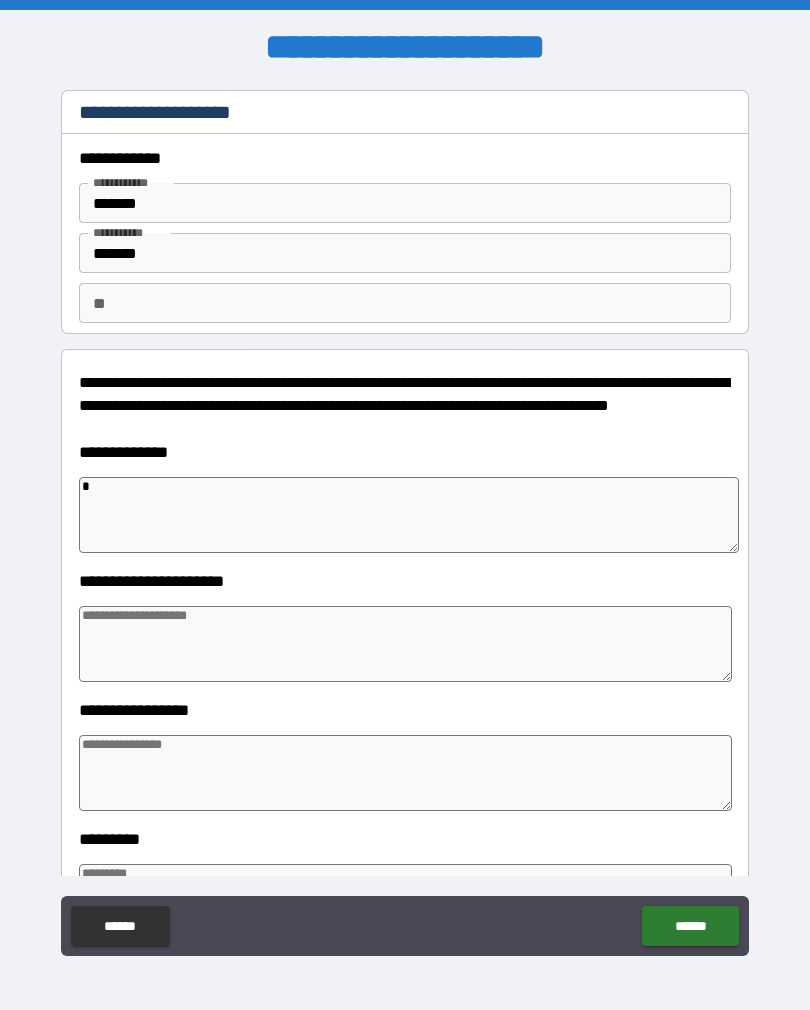 type on "**" 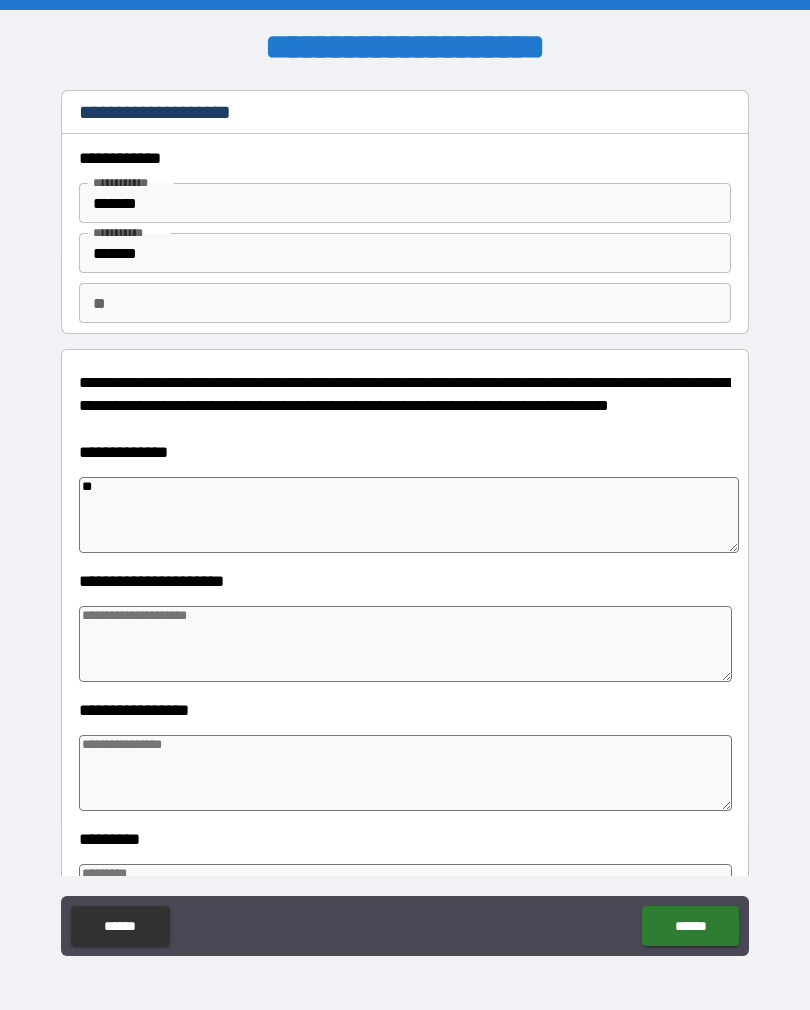 type on "*" 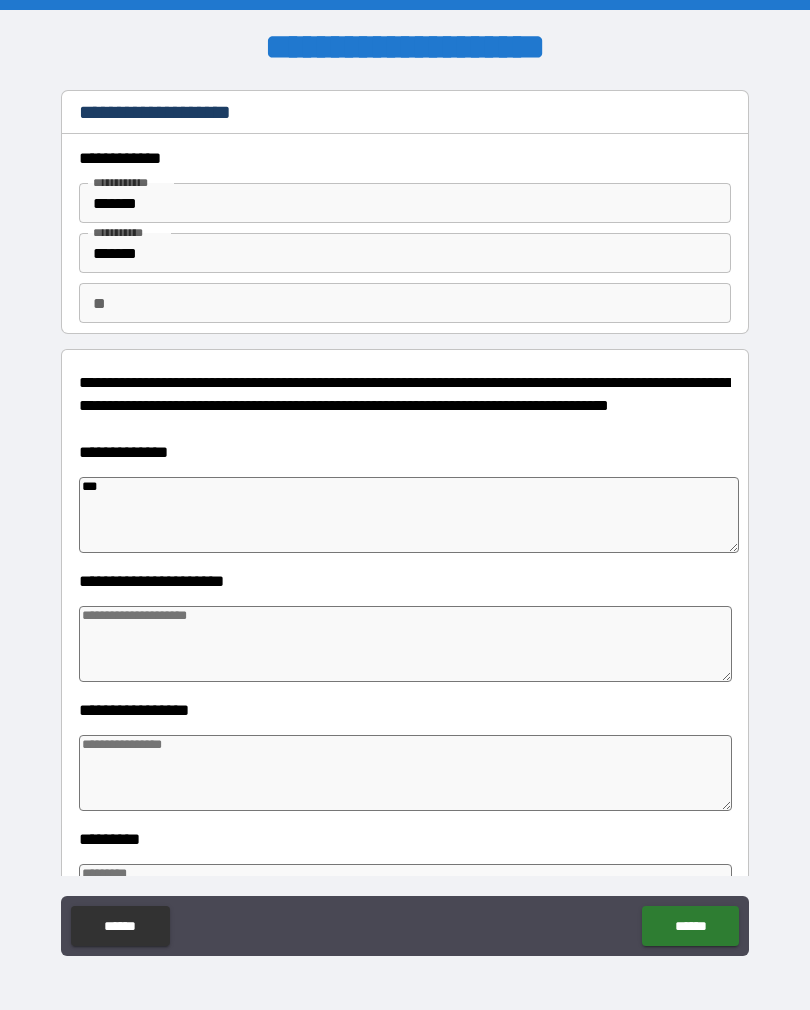type on "*" 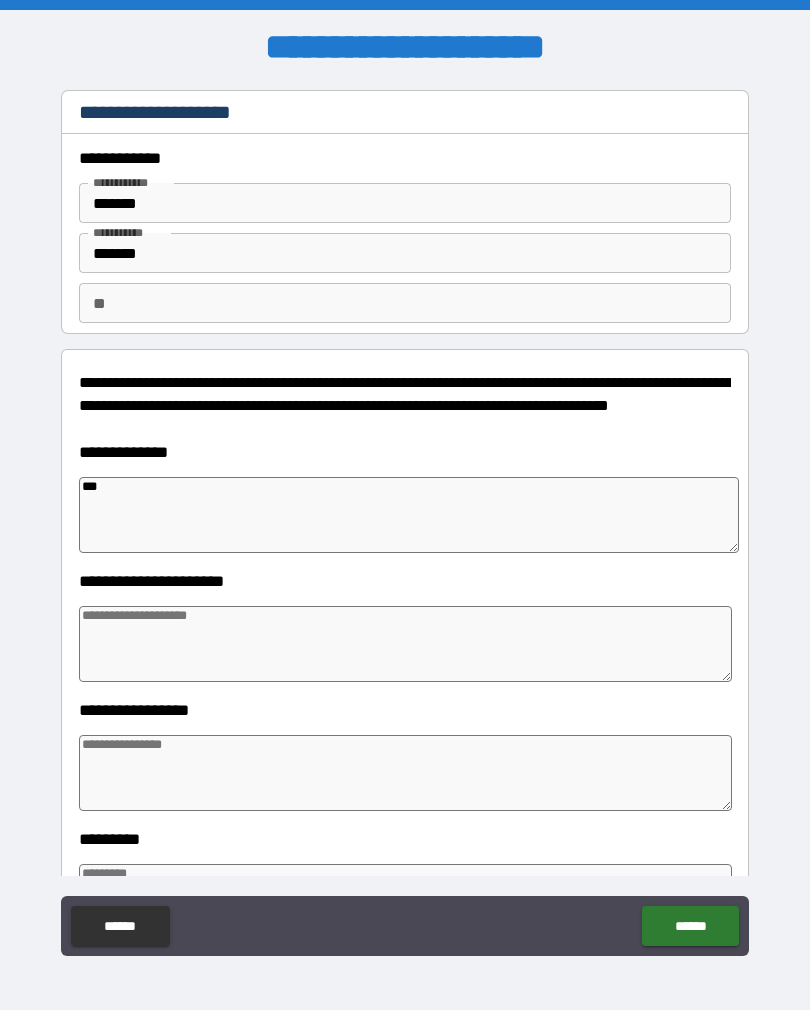type on "****" 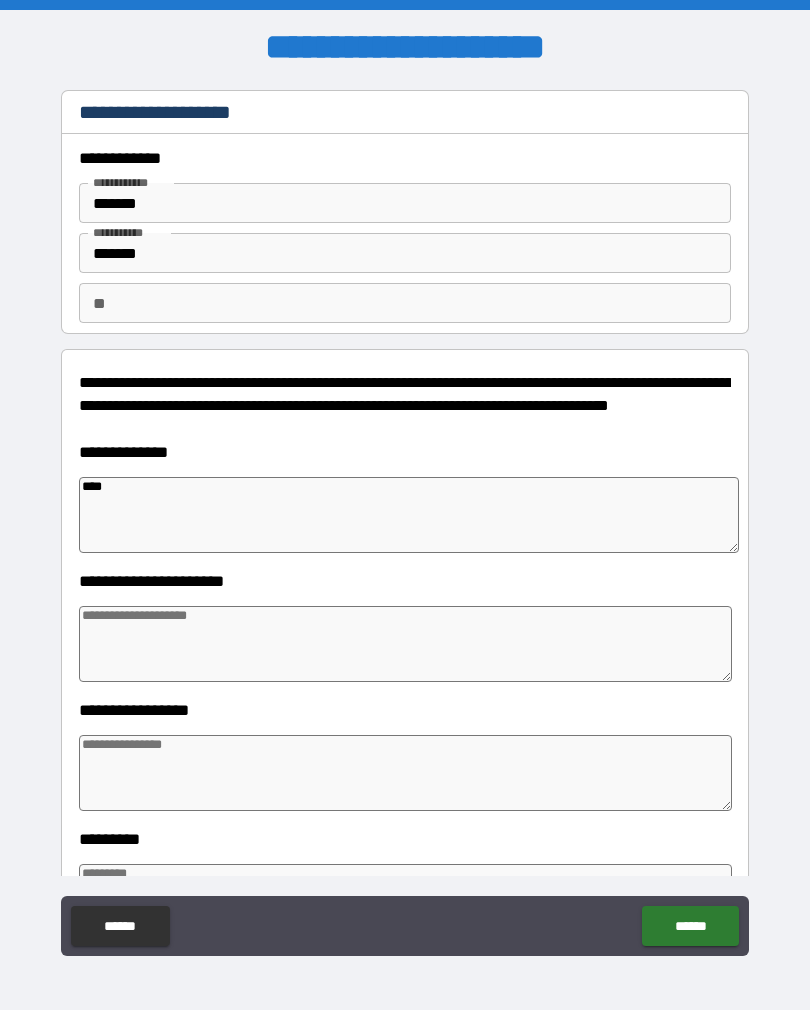 type on "*" 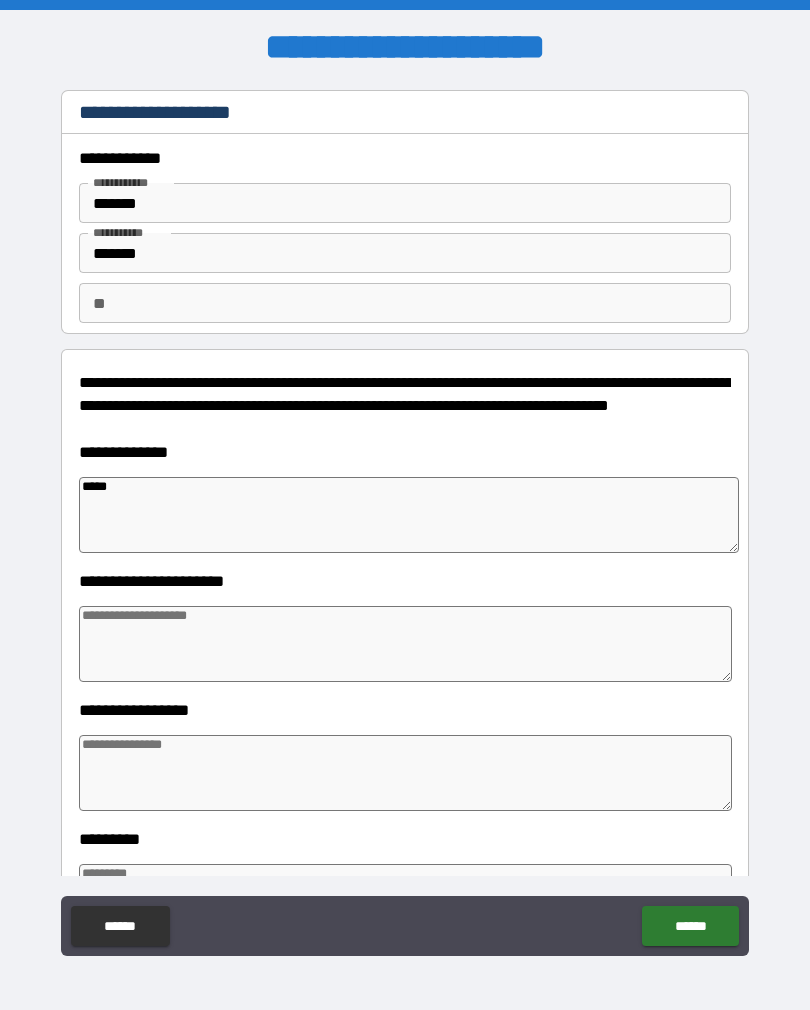 type on "******" 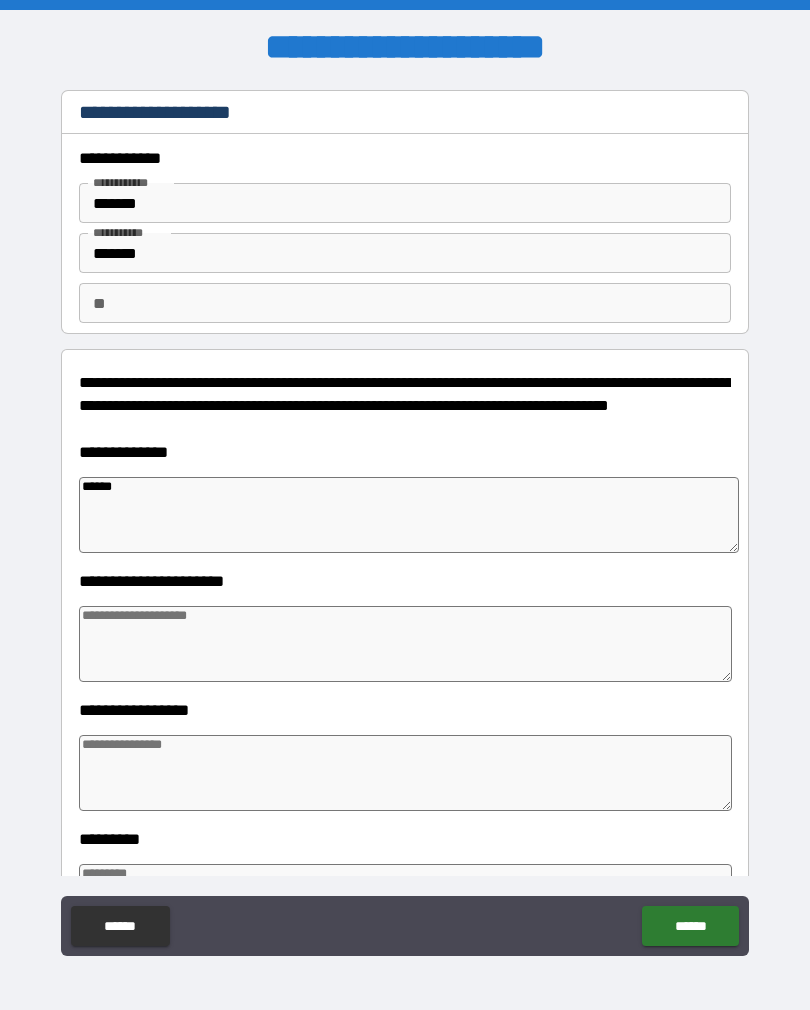type on "*" 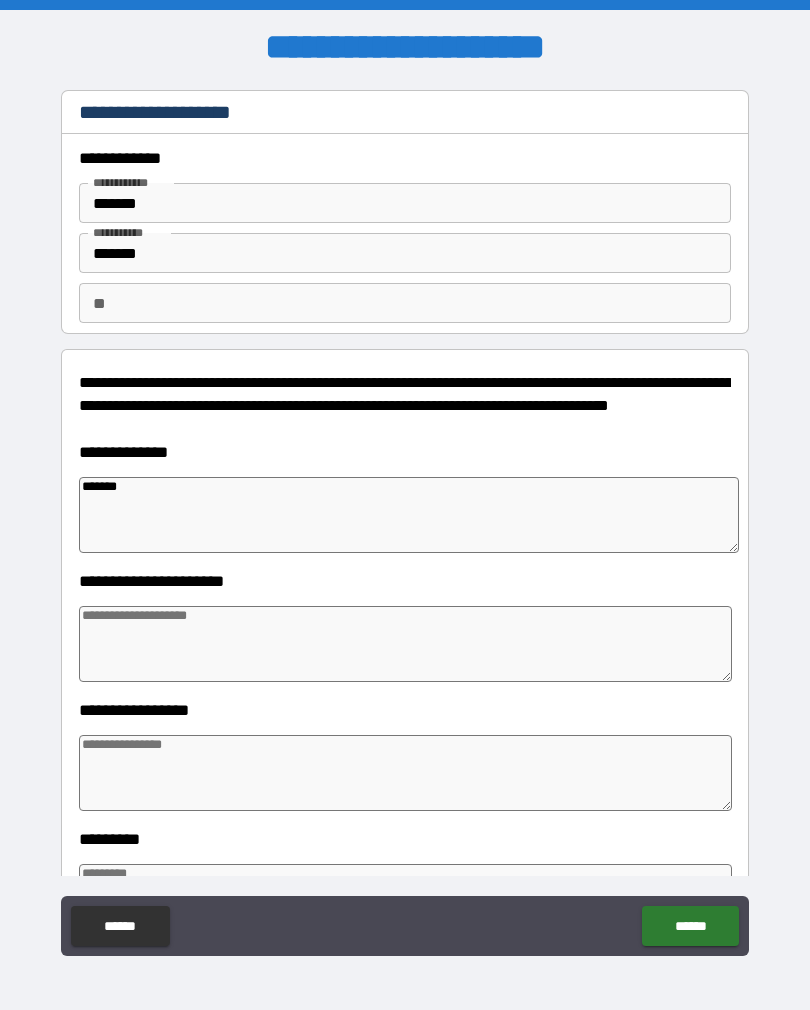 type on "*" 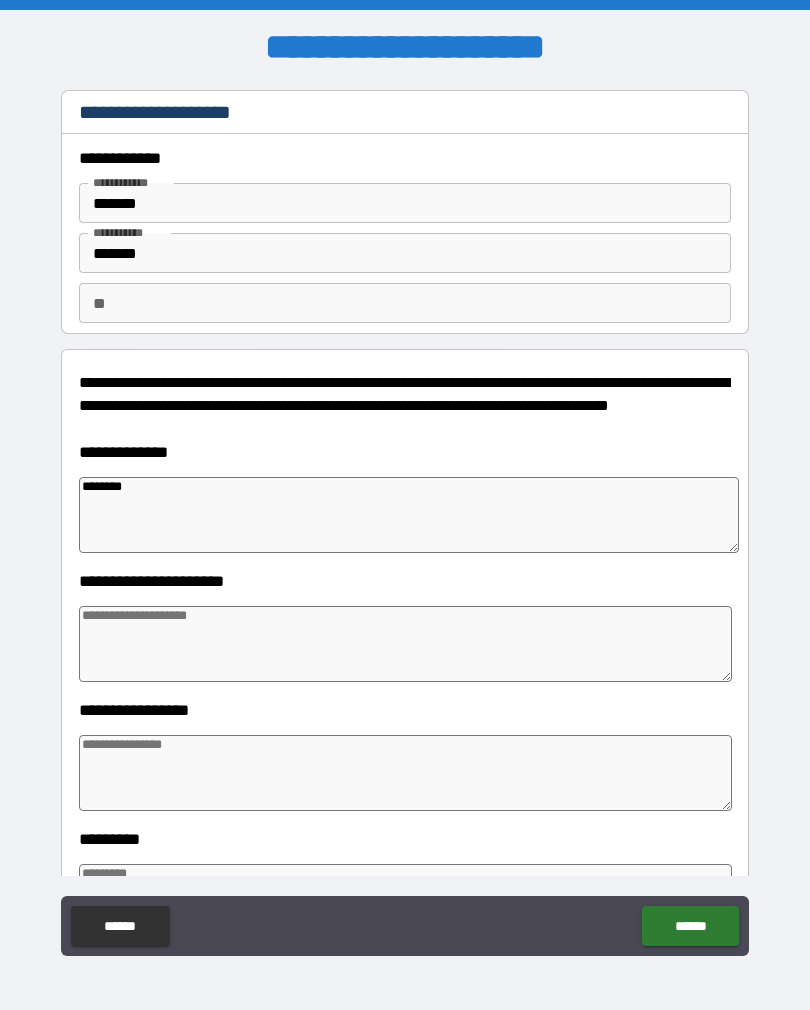 type on "*" 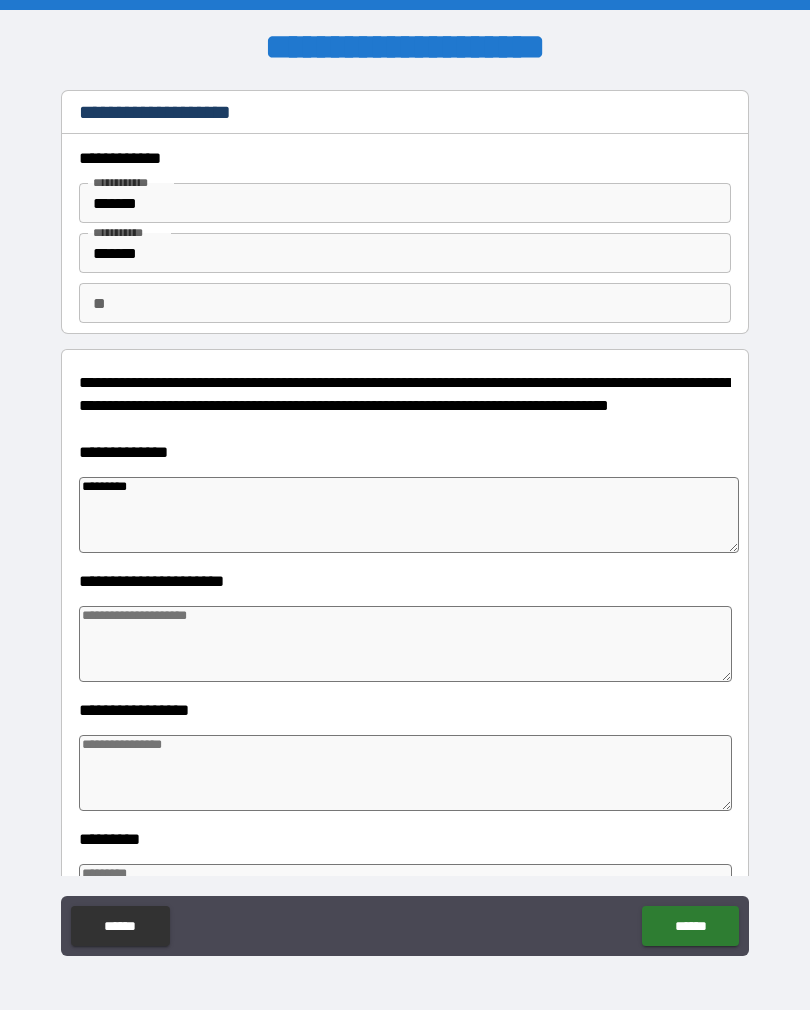 type on "*" 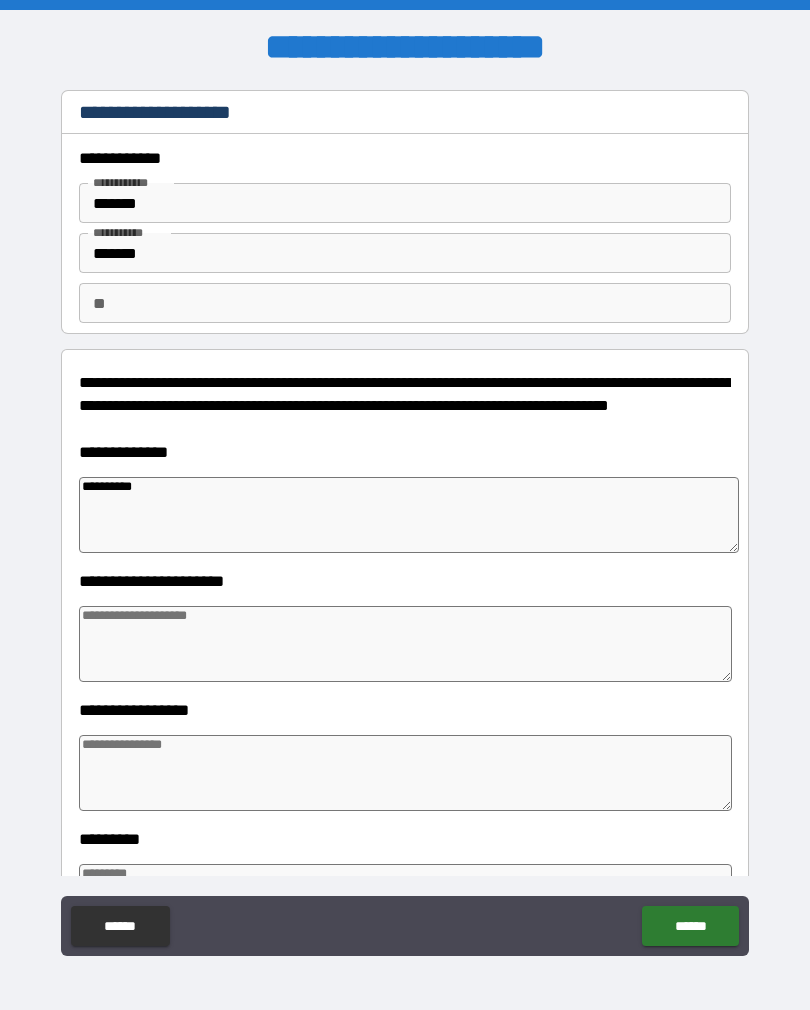 type on "*" 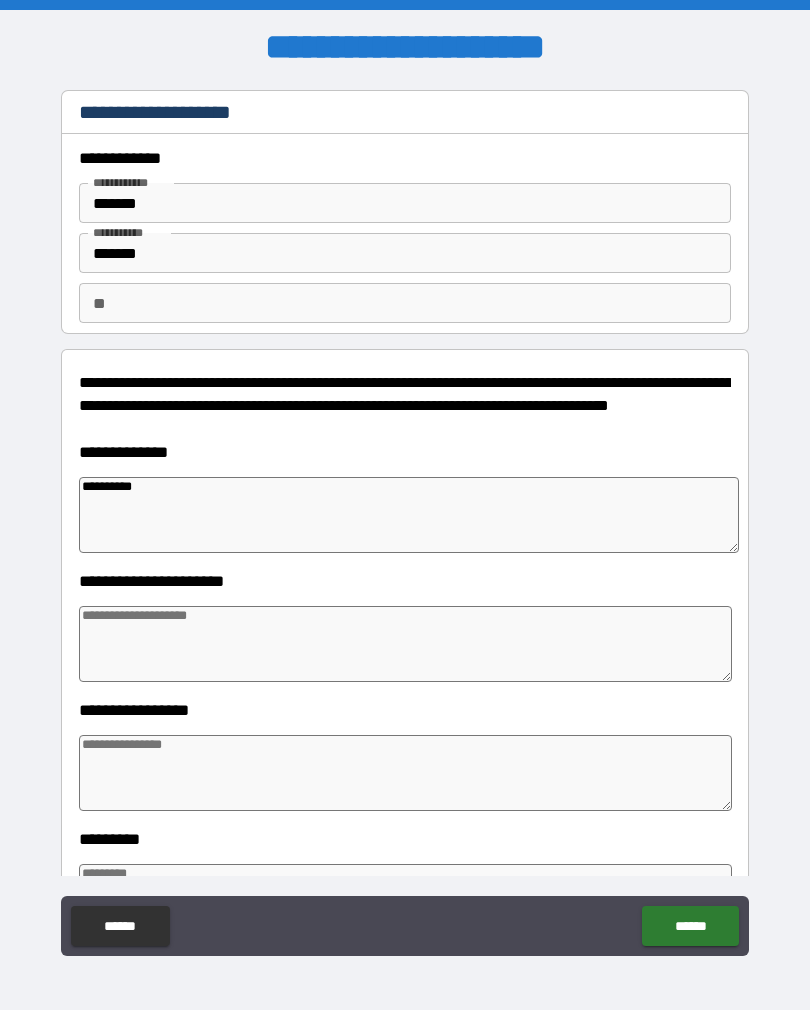 type on "**********" 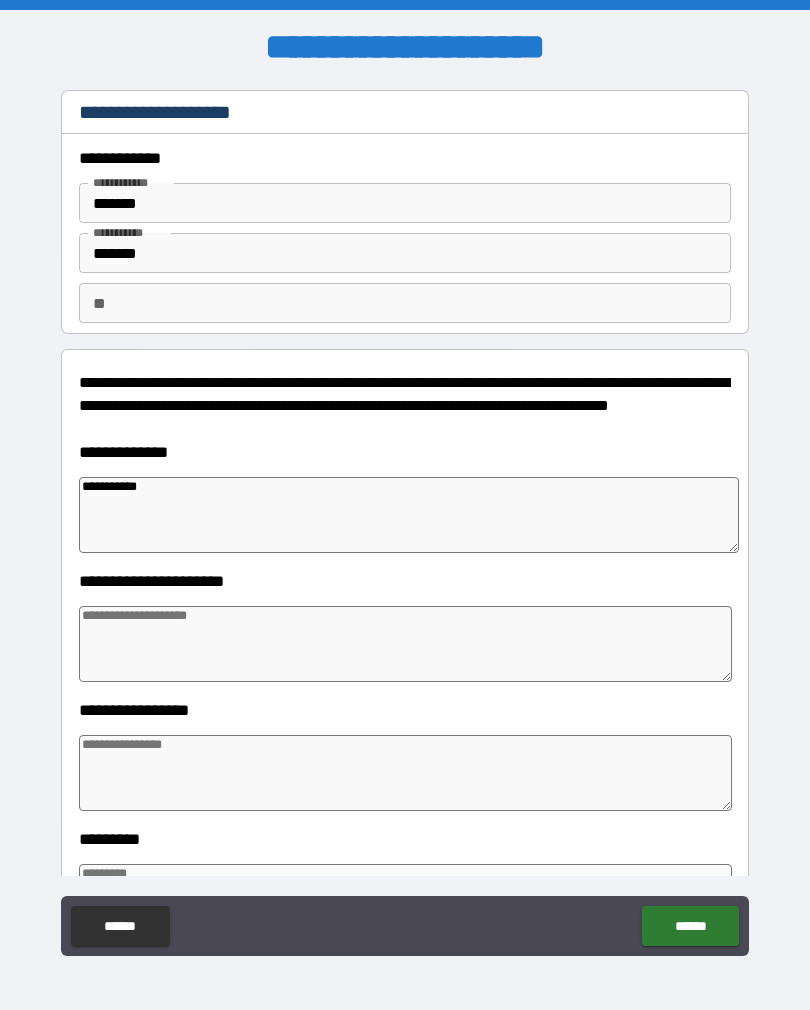 type on "*" 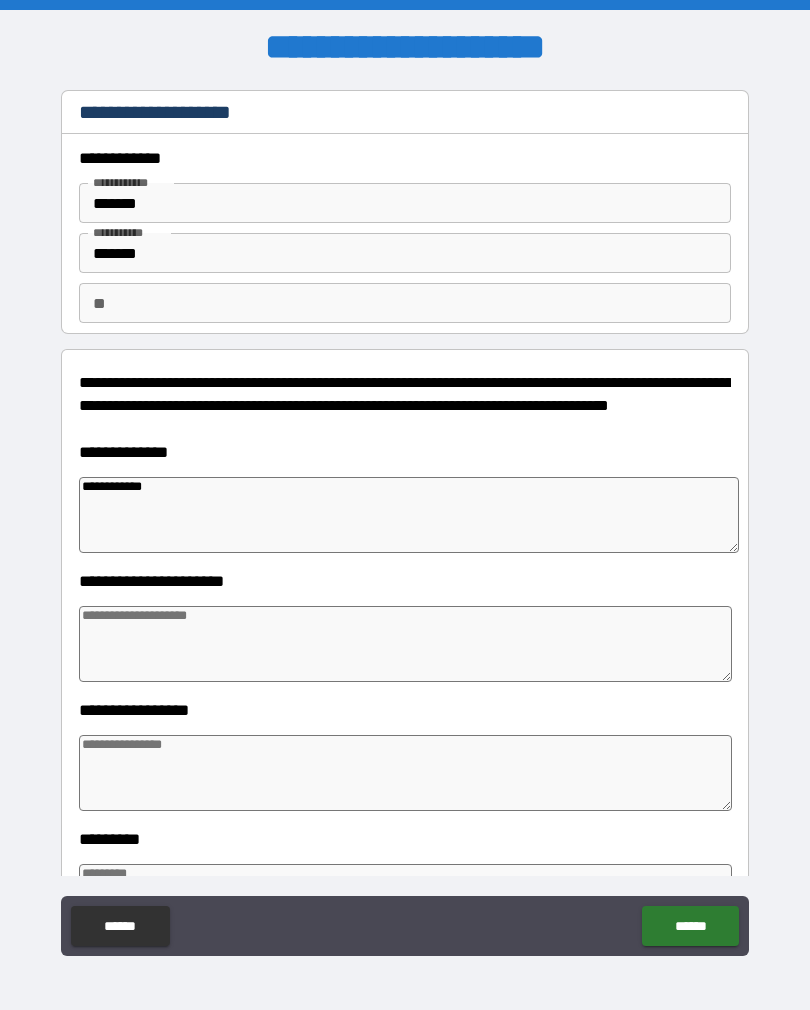 type on "*" 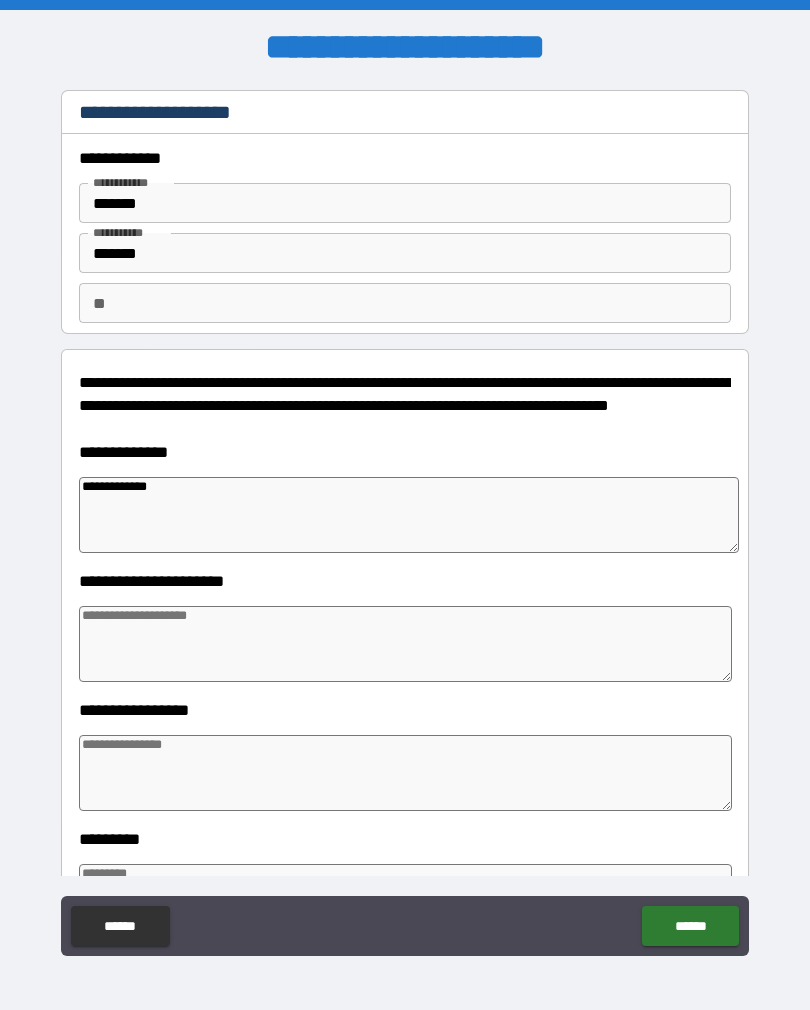 type on "*" 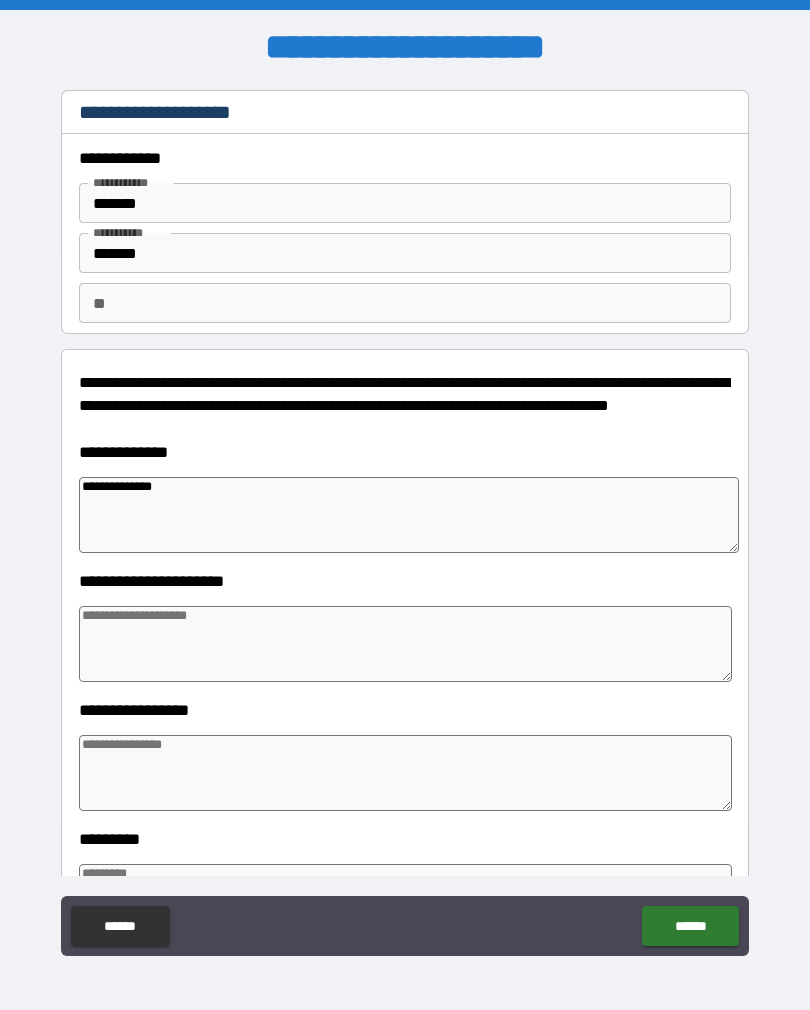 type on "*" 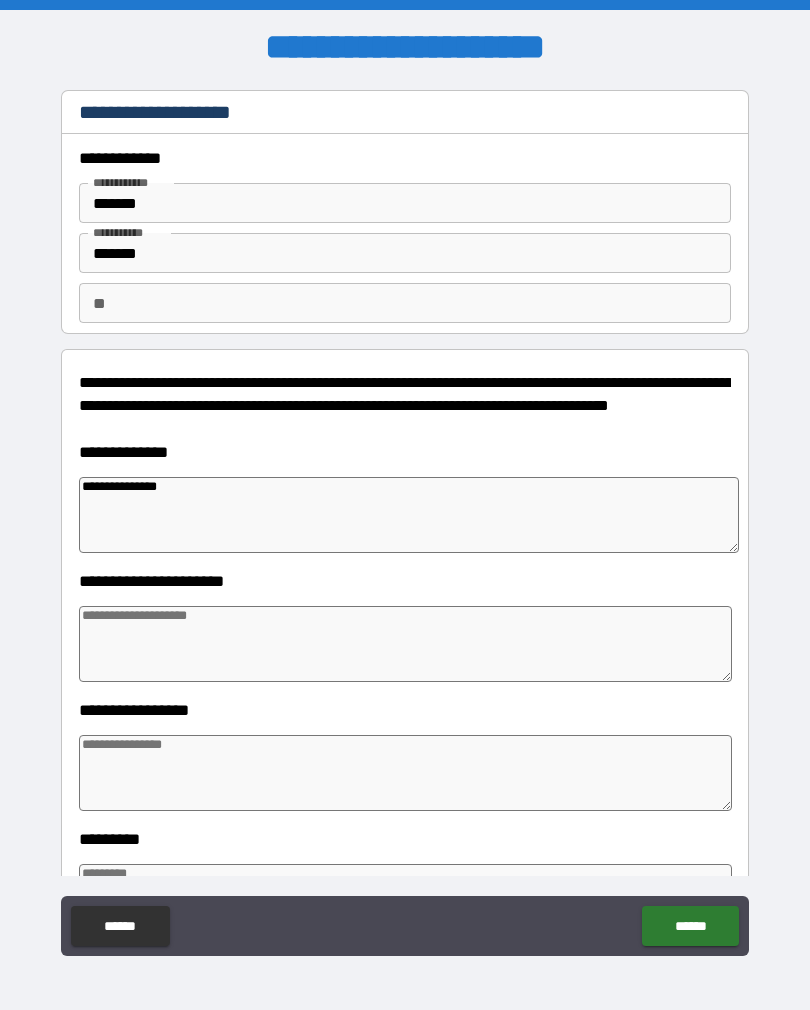 type on "**********" 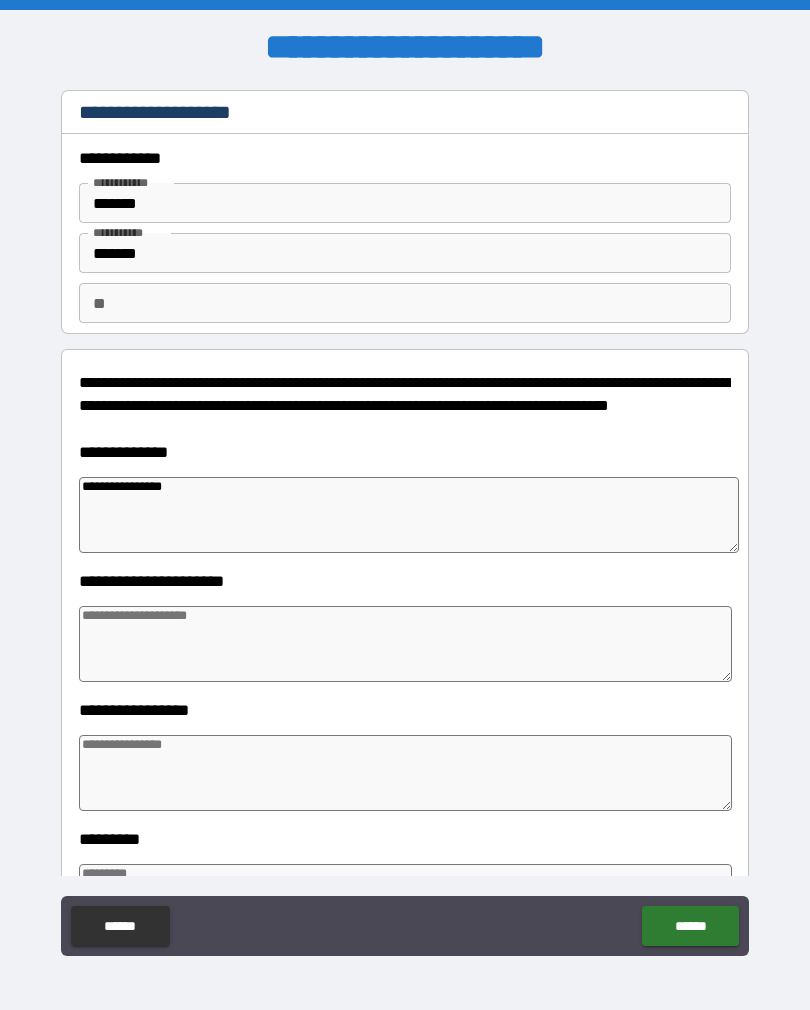 type on "*" 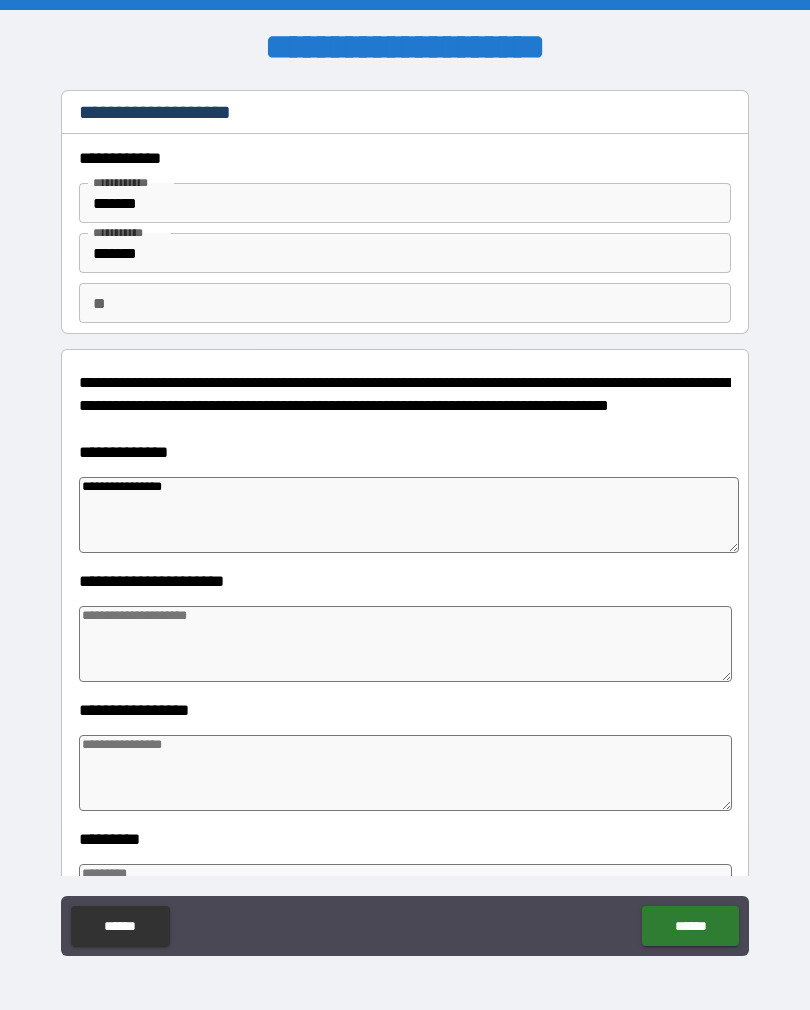 type on "**********" 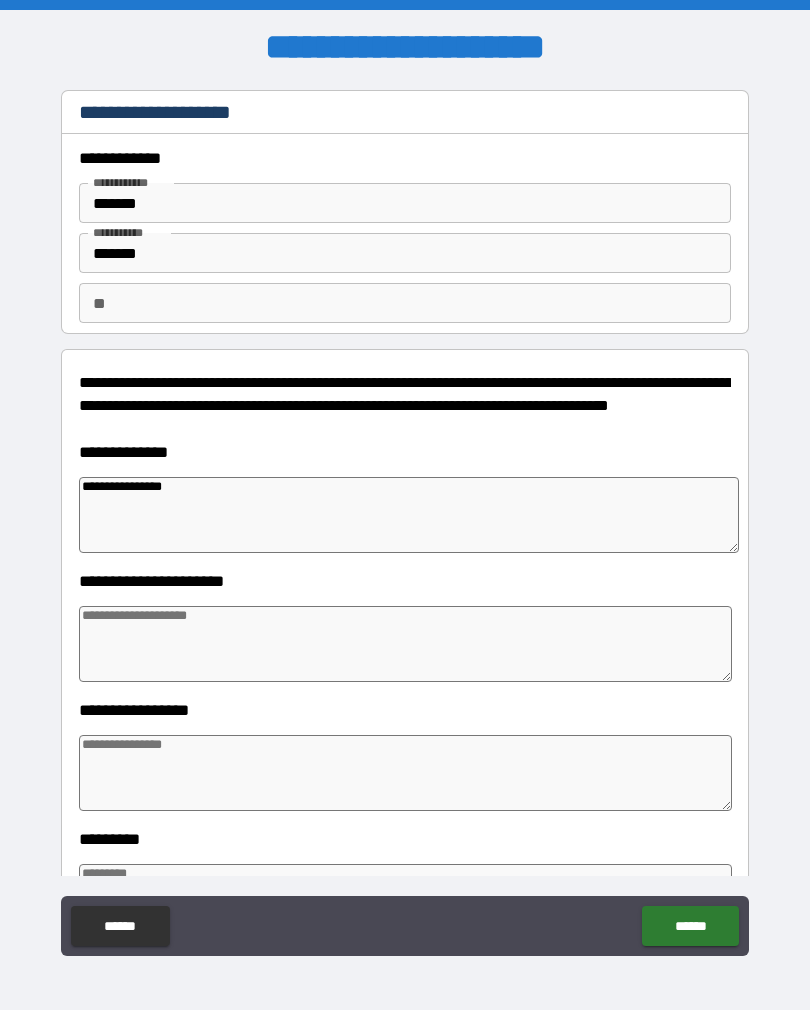 type on "*" 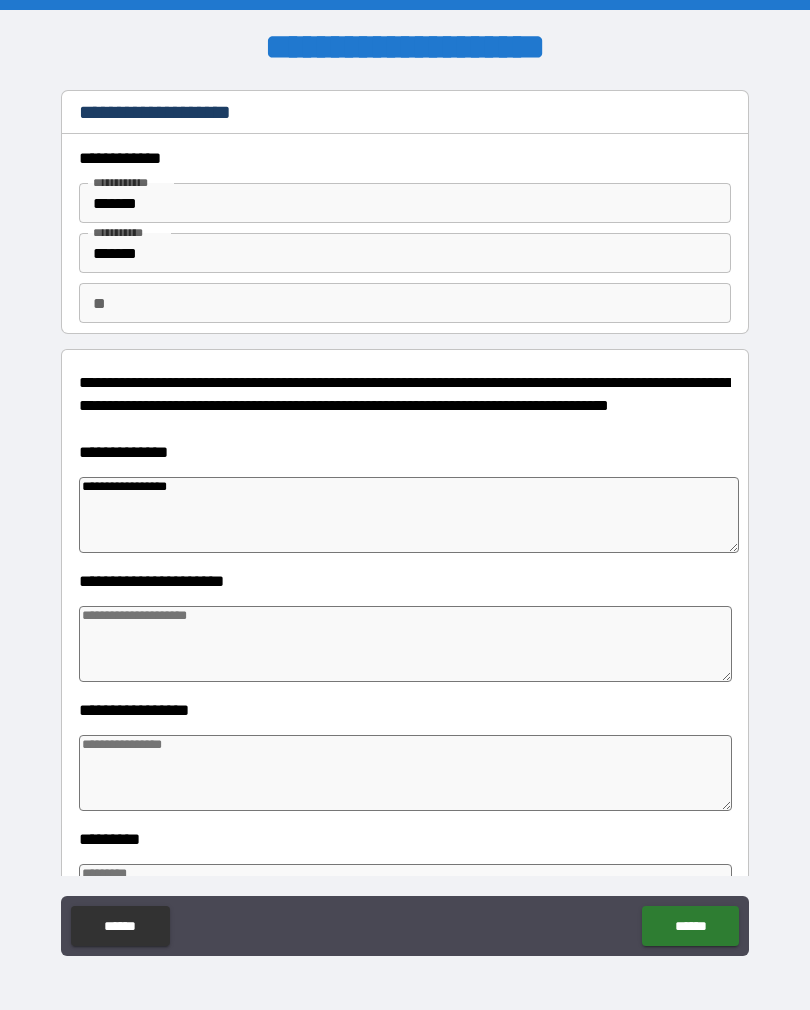 type on "*" 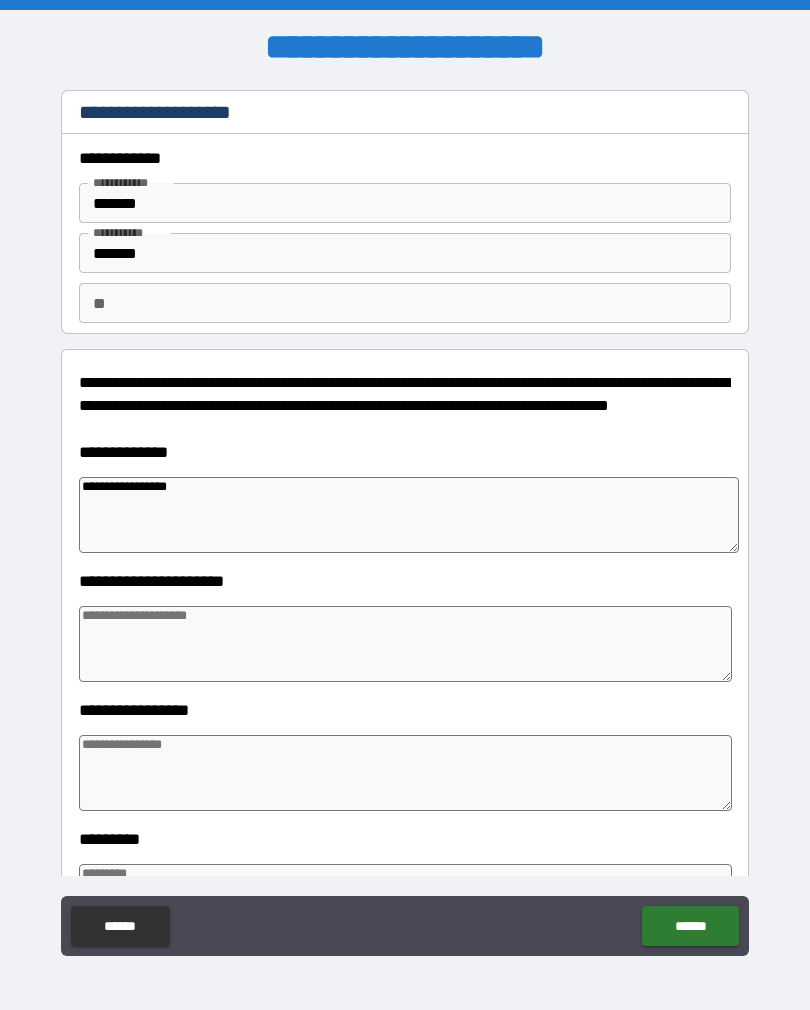 type on "*" 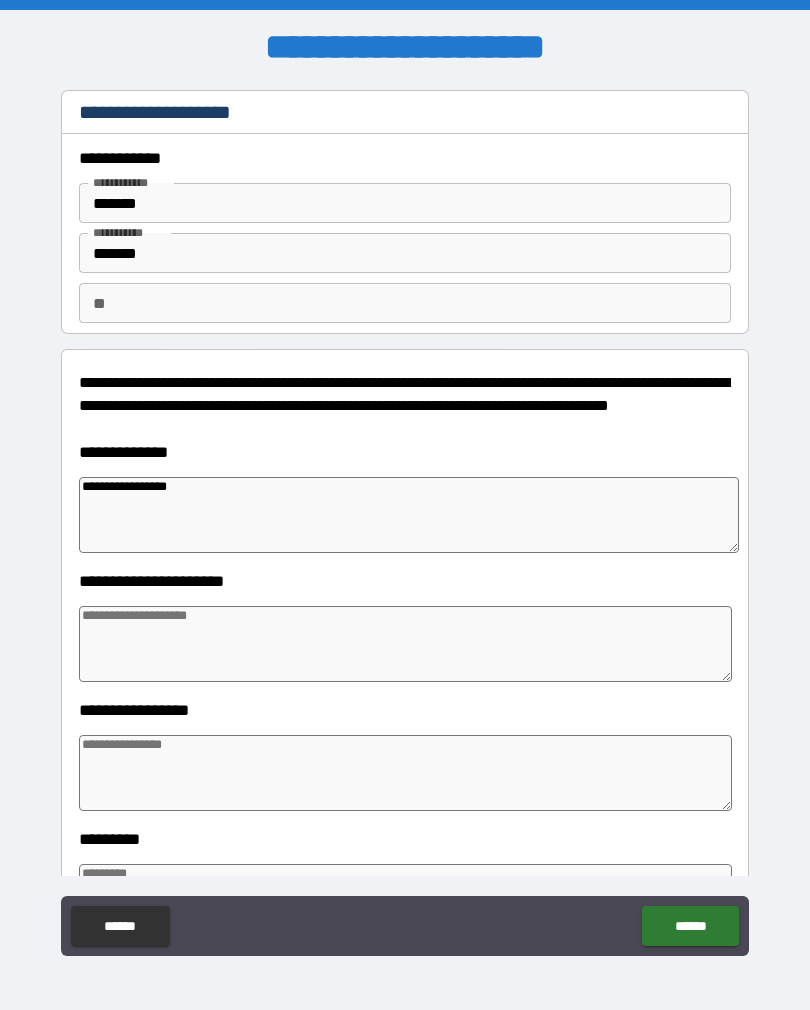 type on "*" 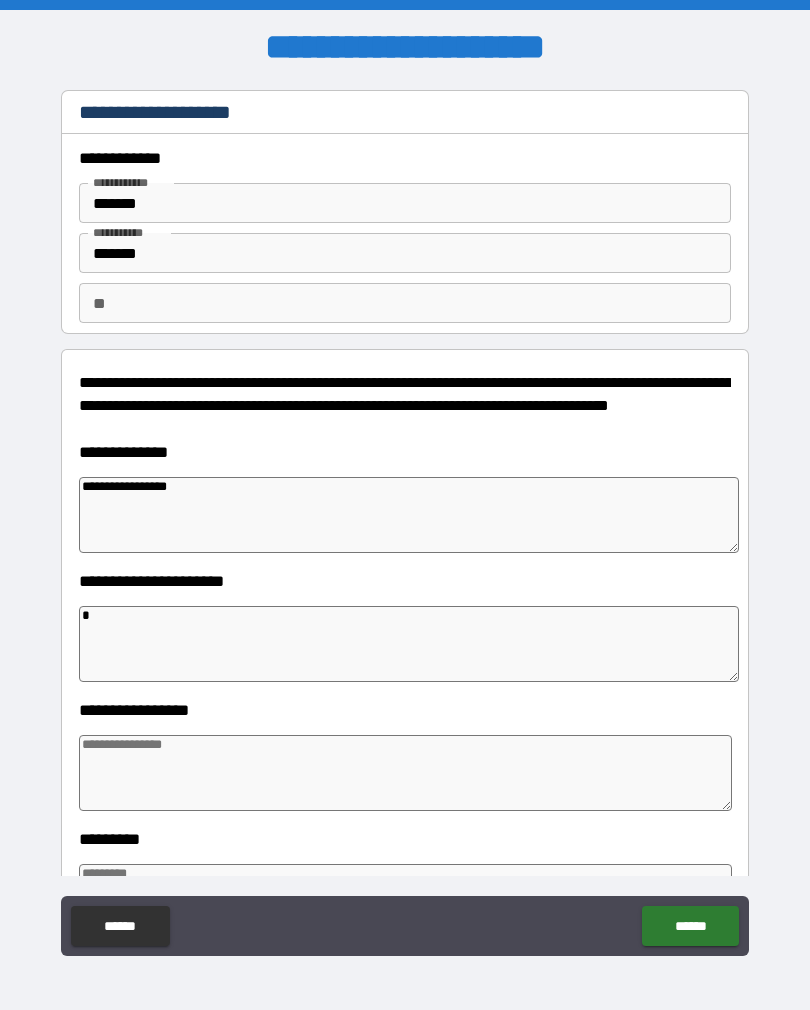 type on "*" 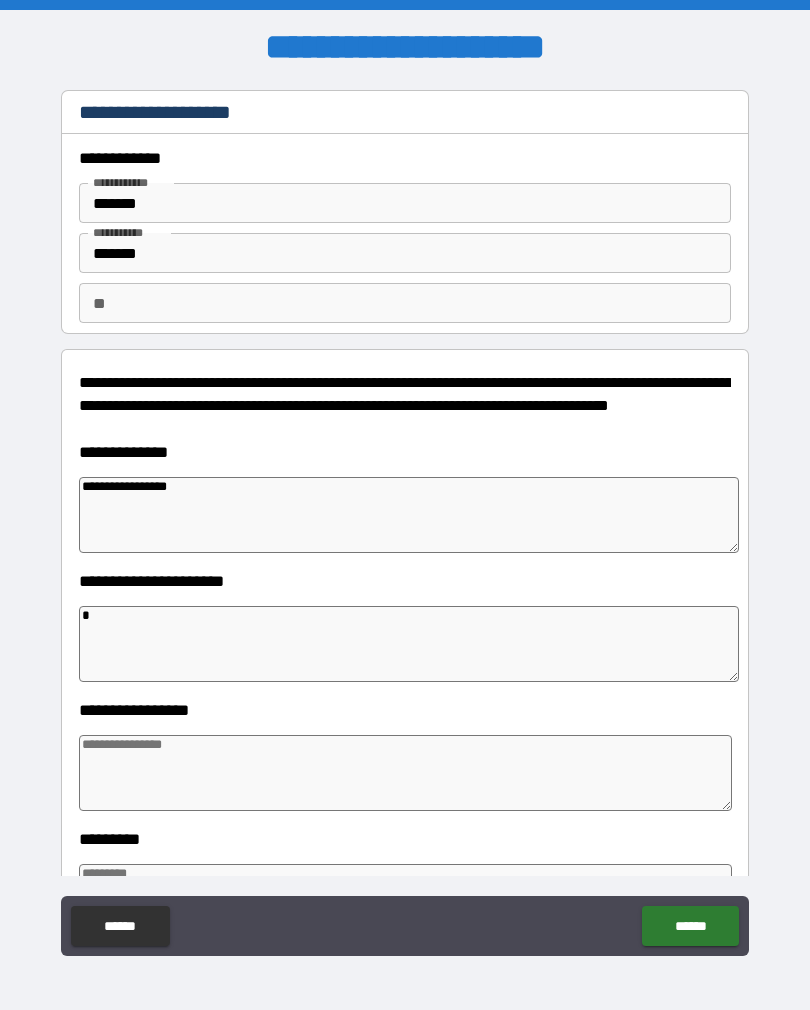 type on "*" 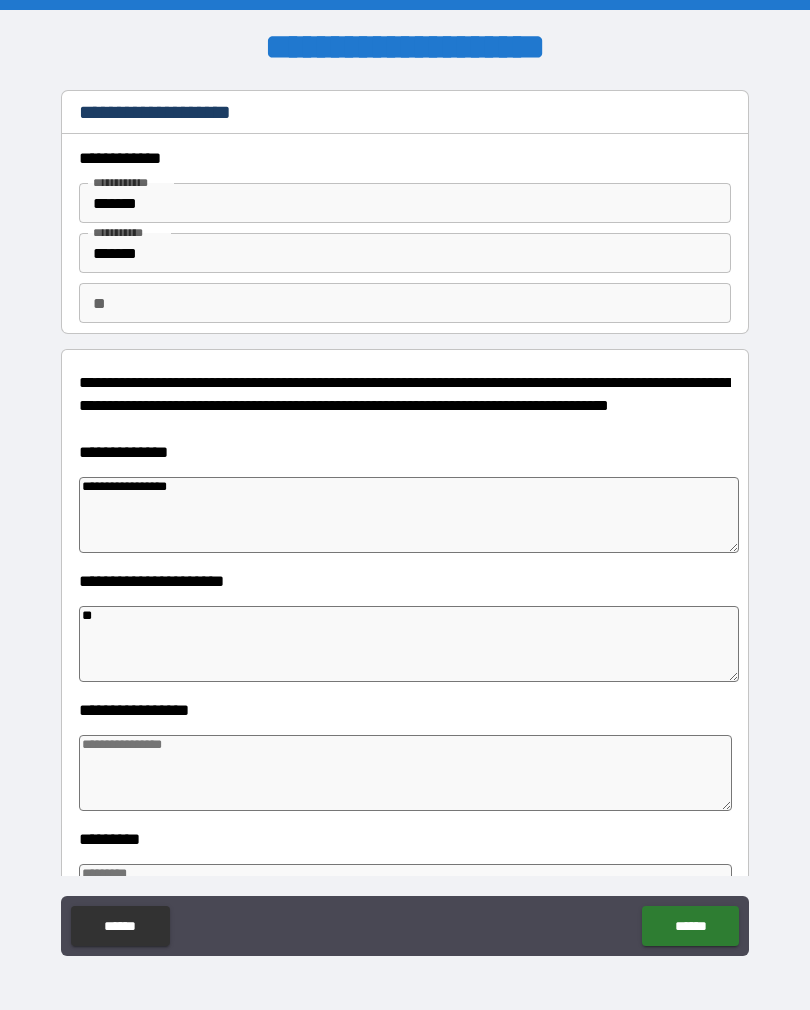 type on "*" 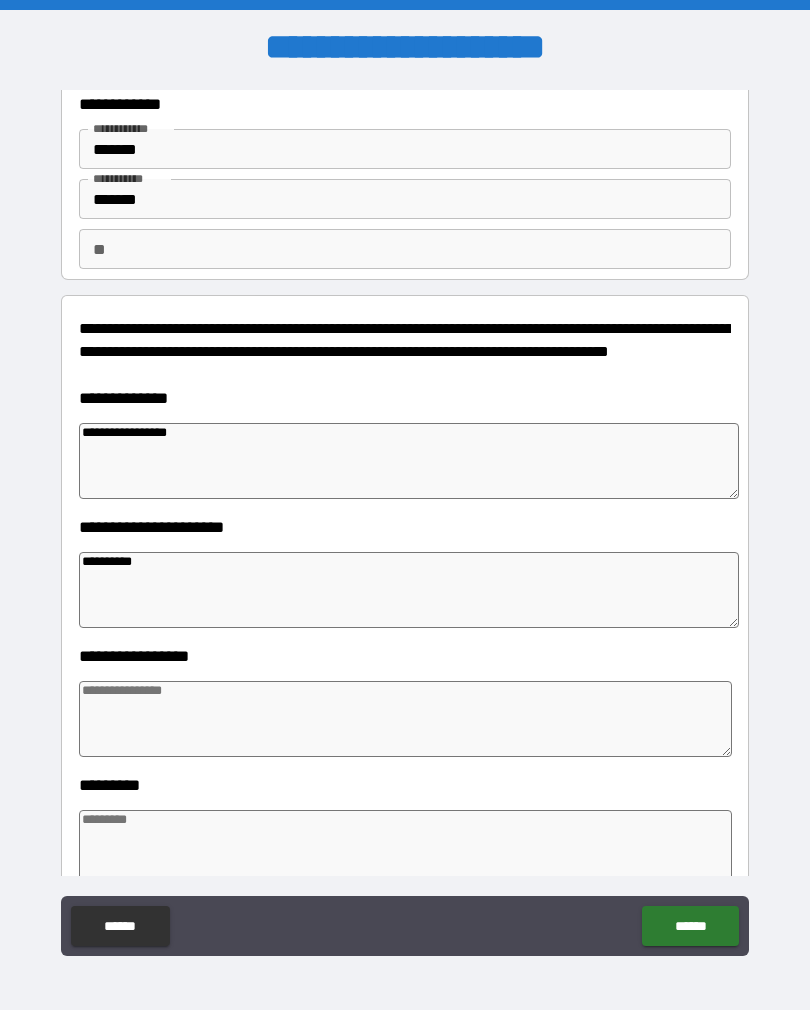 scroll, scrollTop: 146, scrollLeft: 0, axis: vertical 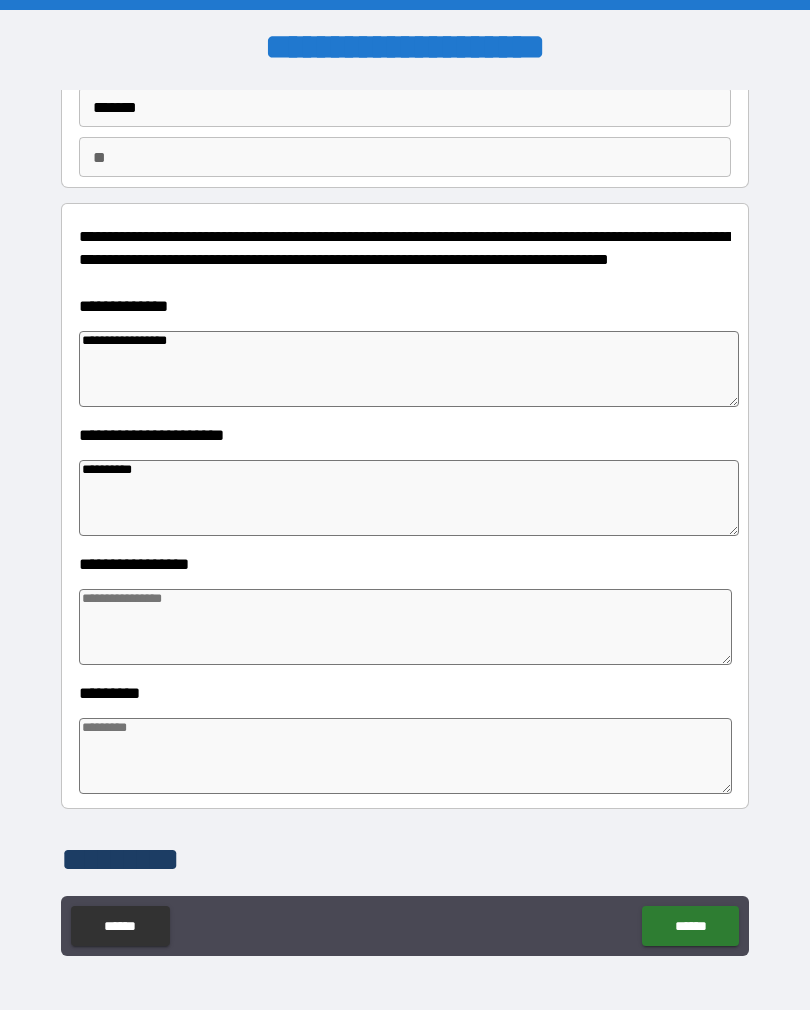 click at bounding box center [405, 627] 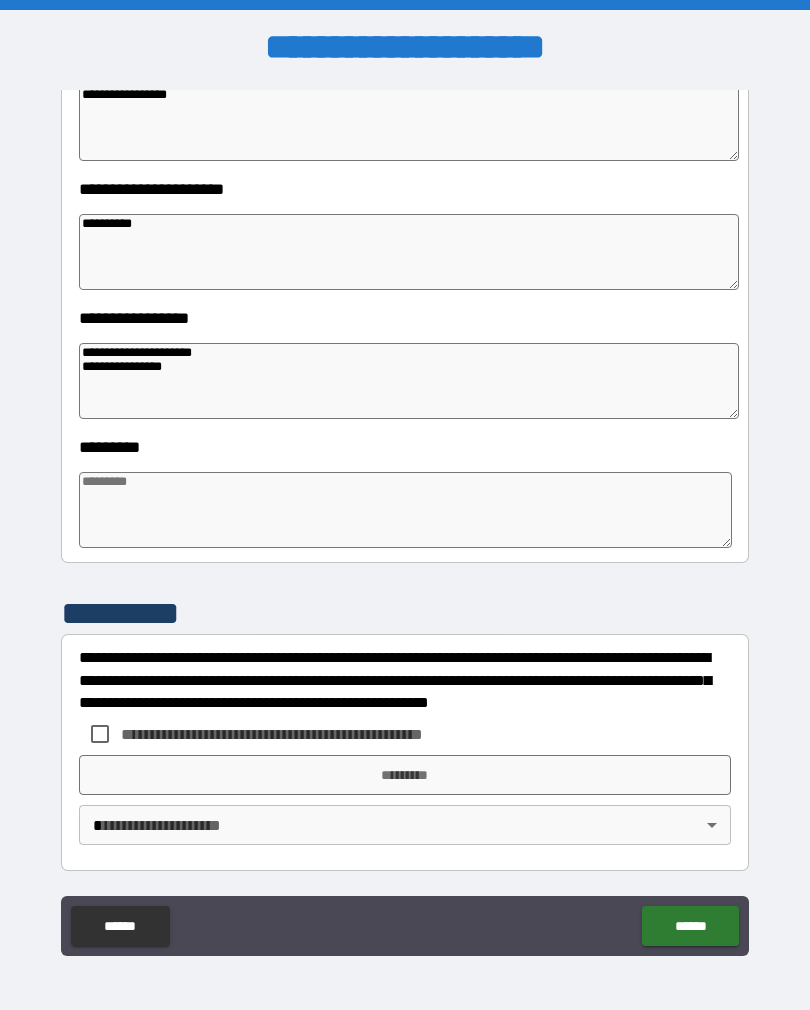 click at bounding box center (405, 510) 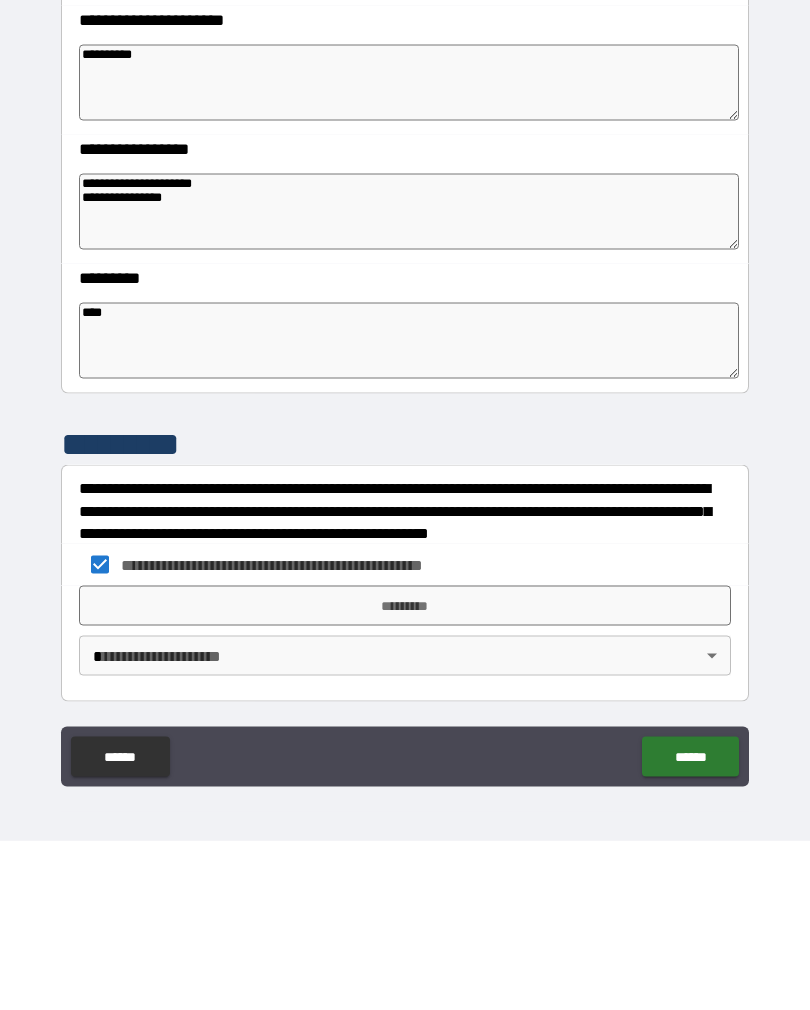 scroll, scrollTop: 31, scrollLeft: 0, axis: vertical 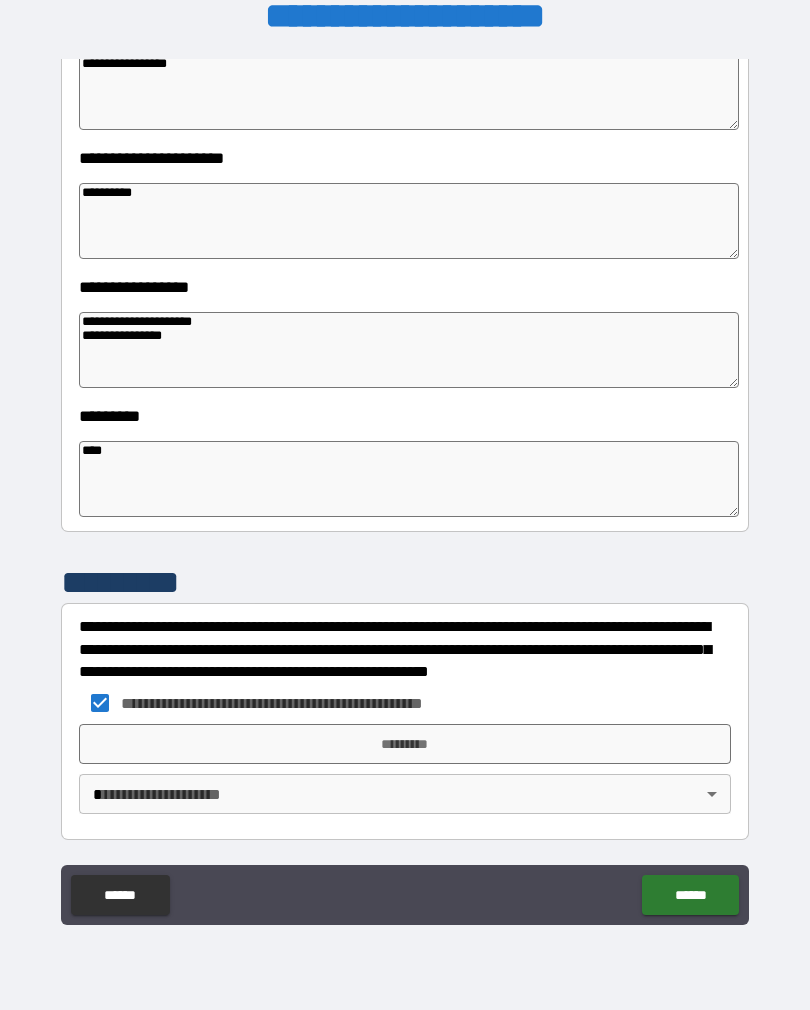 click on "*********" at bounding box center [405, 744] 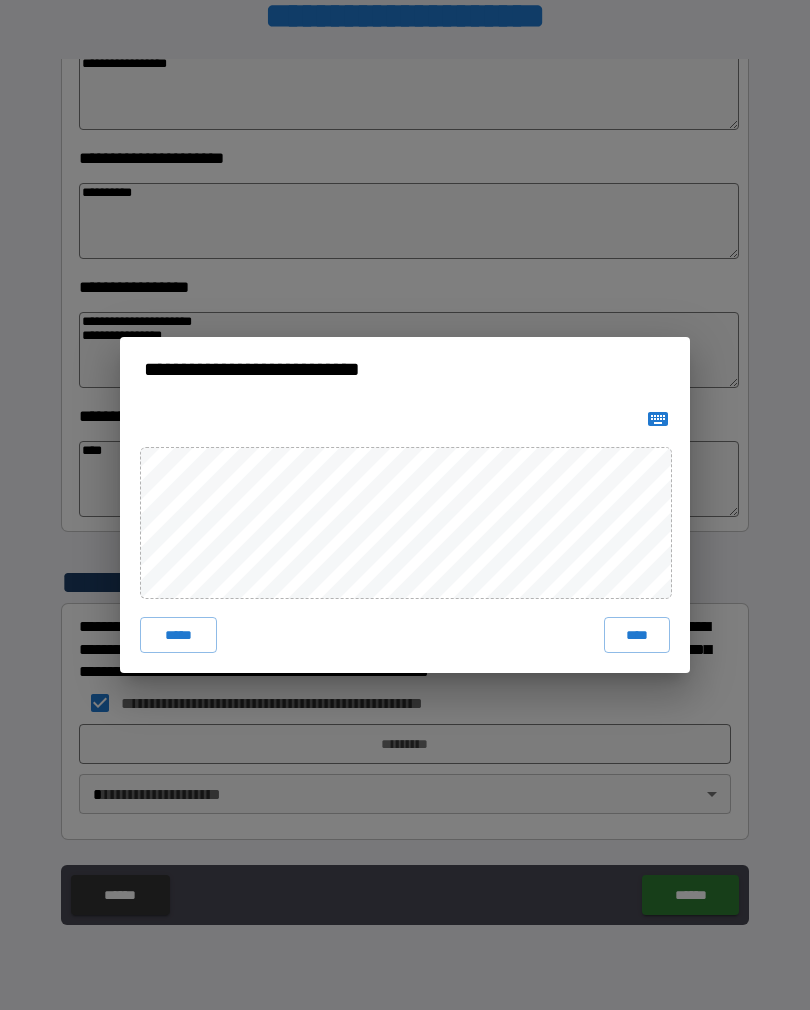 click on "****" at bounding box center [637, 635] 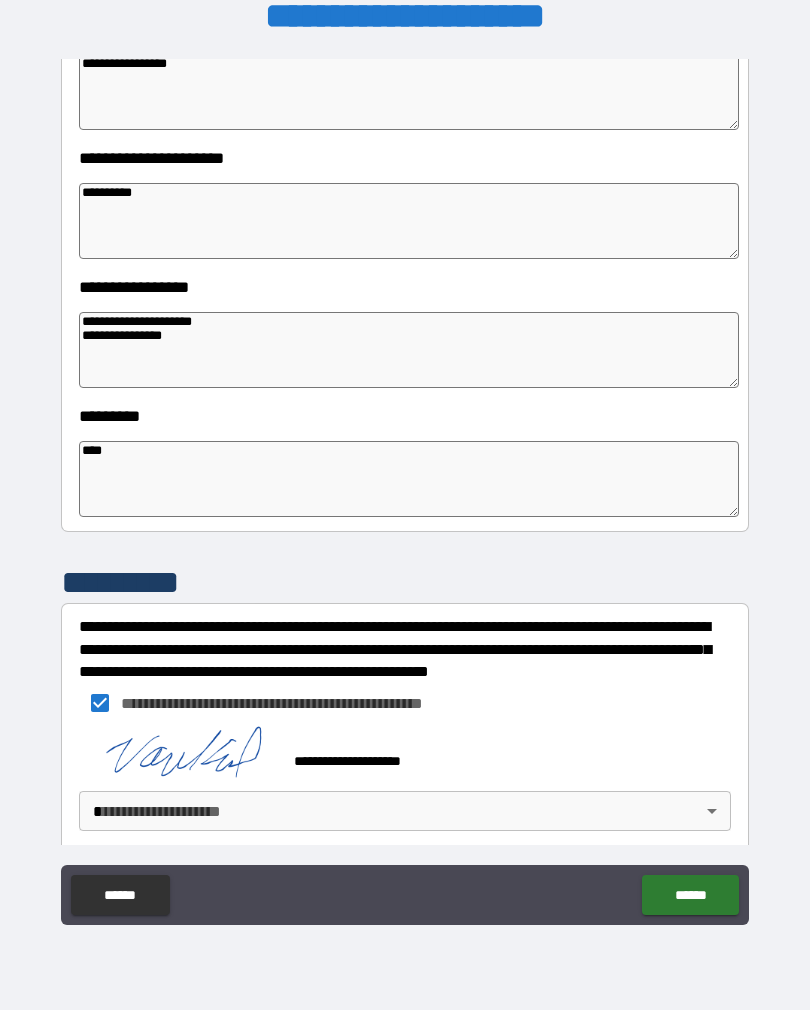 scroll, scrollTop: 382, scrollLeft: 0, axis: vertical 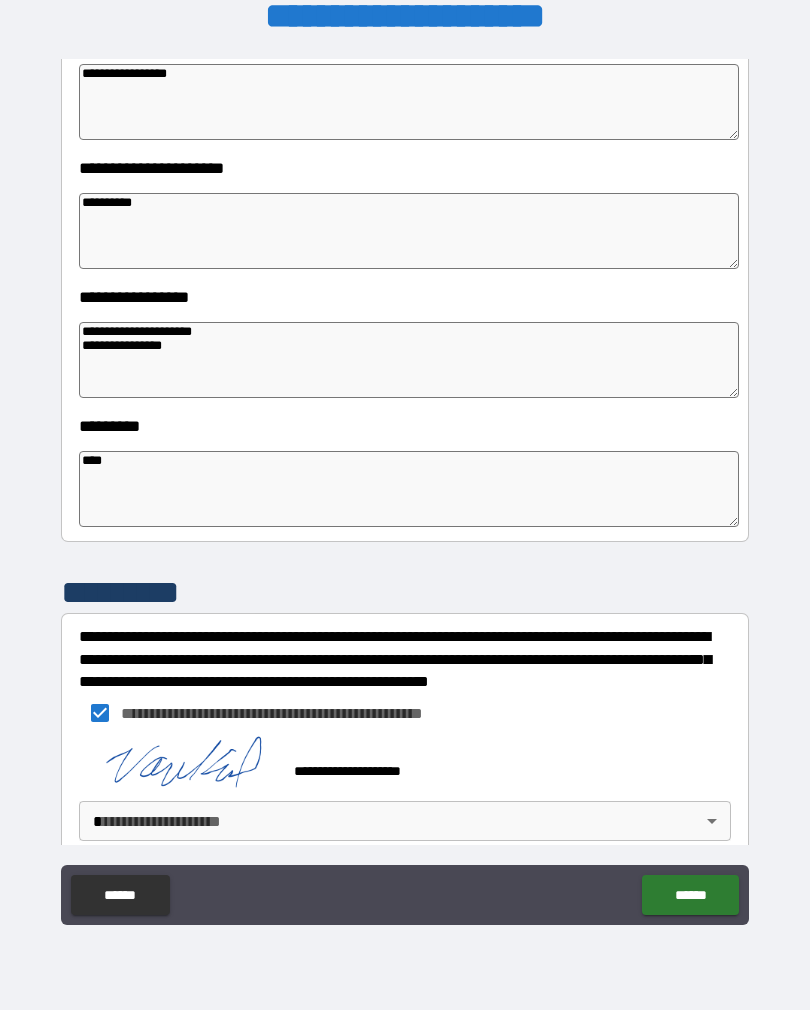 click on "******" at bounding box center (690, 895) 